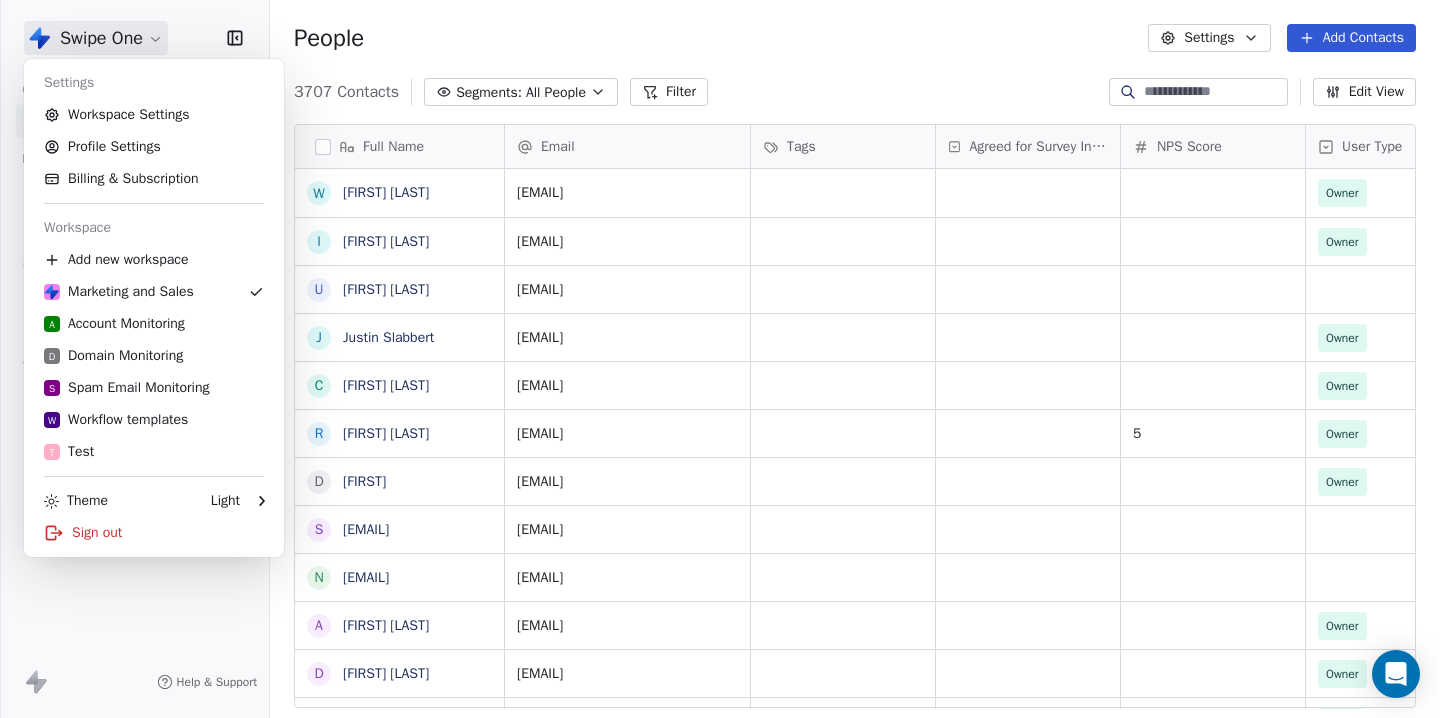 scroll, scrollTop: 0, scrollLeft: 0, axis: both 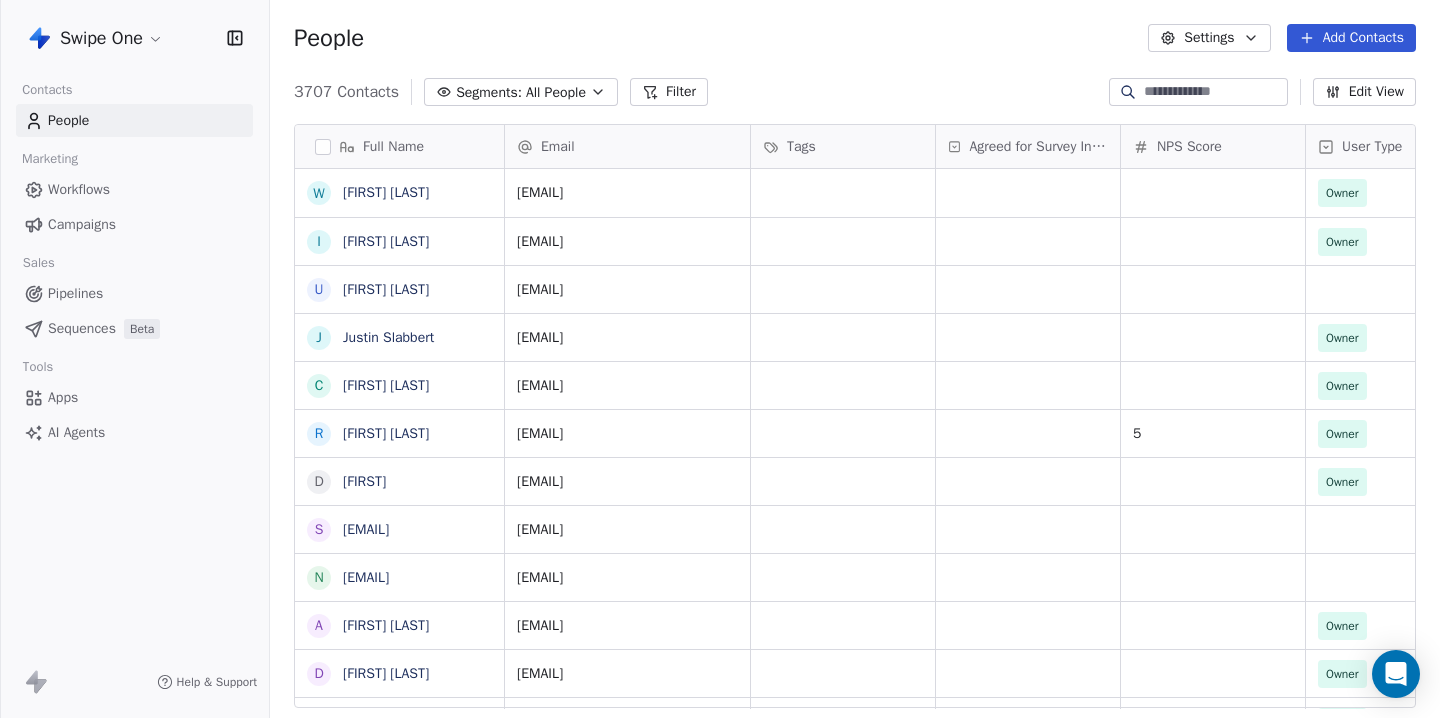 click on "Settings" at bounding box center (1209, 38) 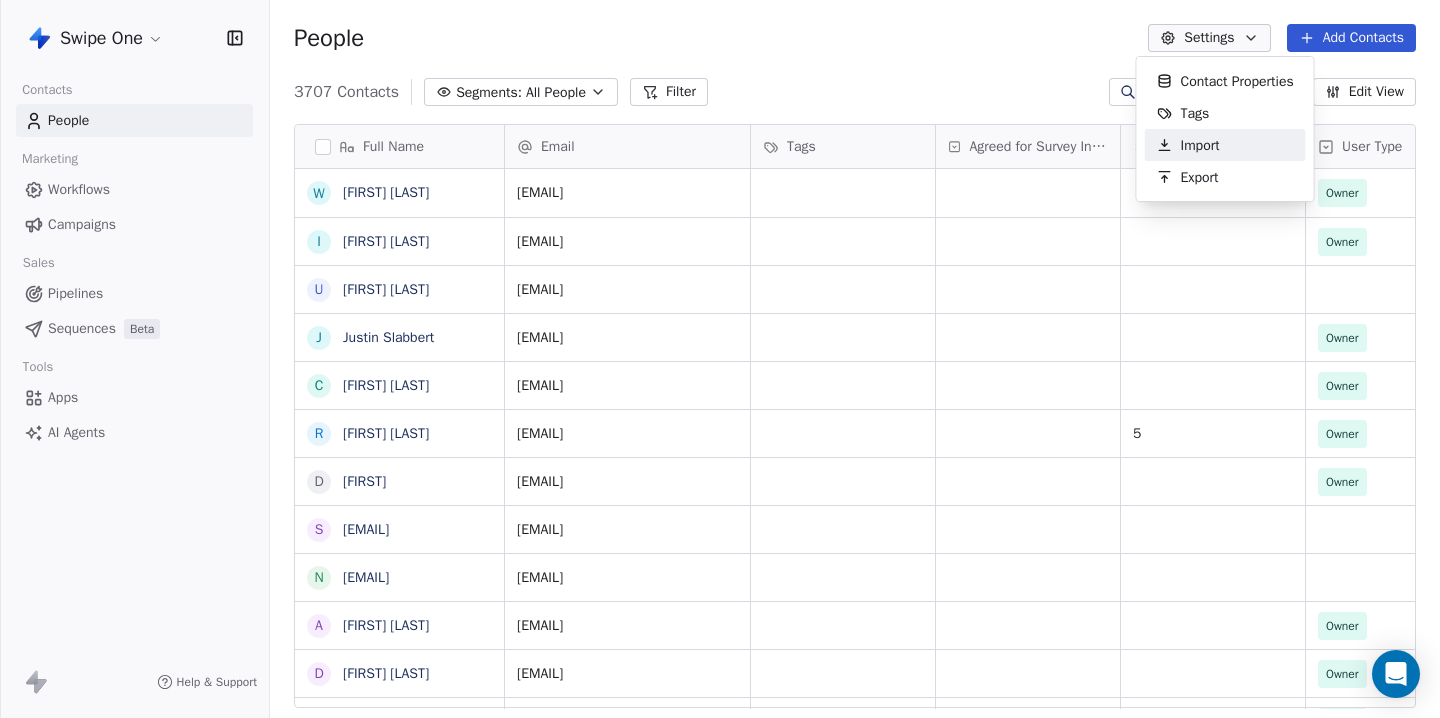 click on "Import" at bounding box center (1188, 145) 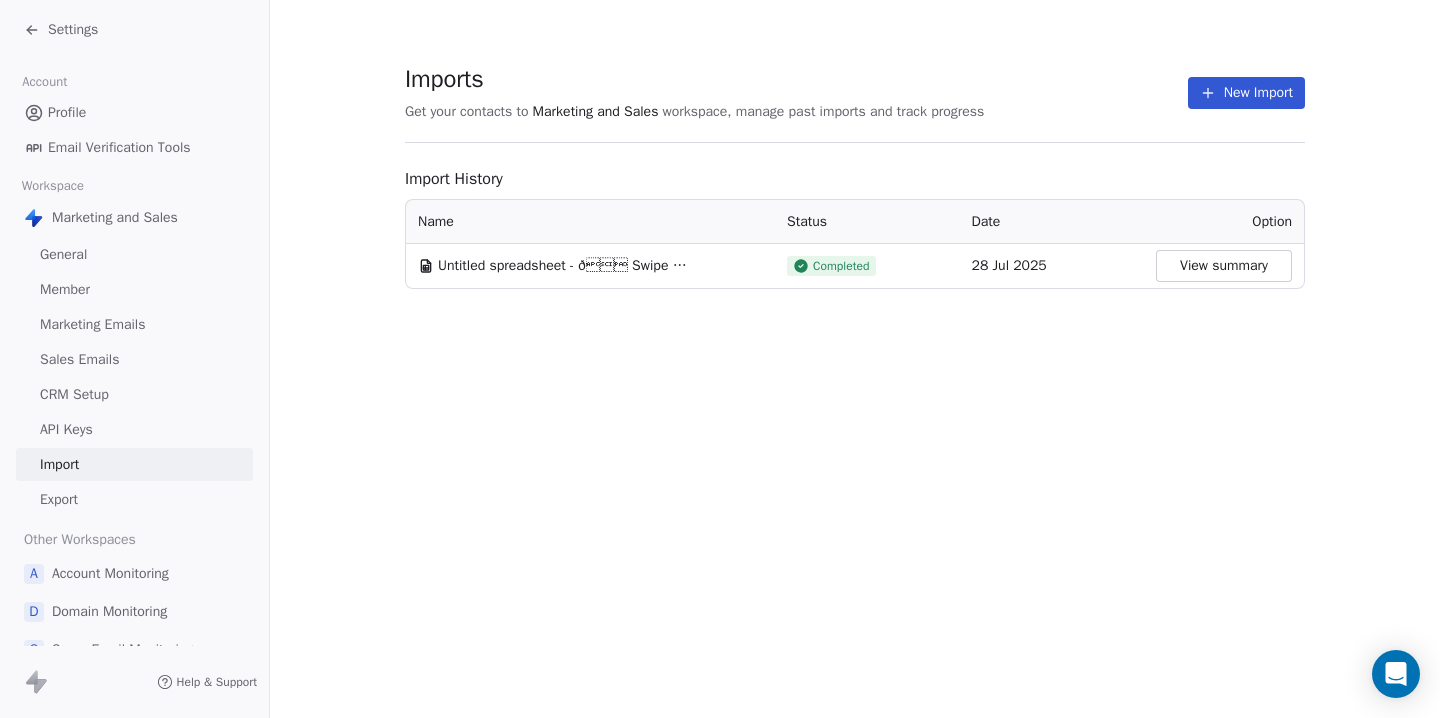 click on "Untitled spreadsheet - ð Swipe One FeedbackÂ Survey _Submissions_2025-07-28 (1) (1).csv" at bounding box center [563, 266] 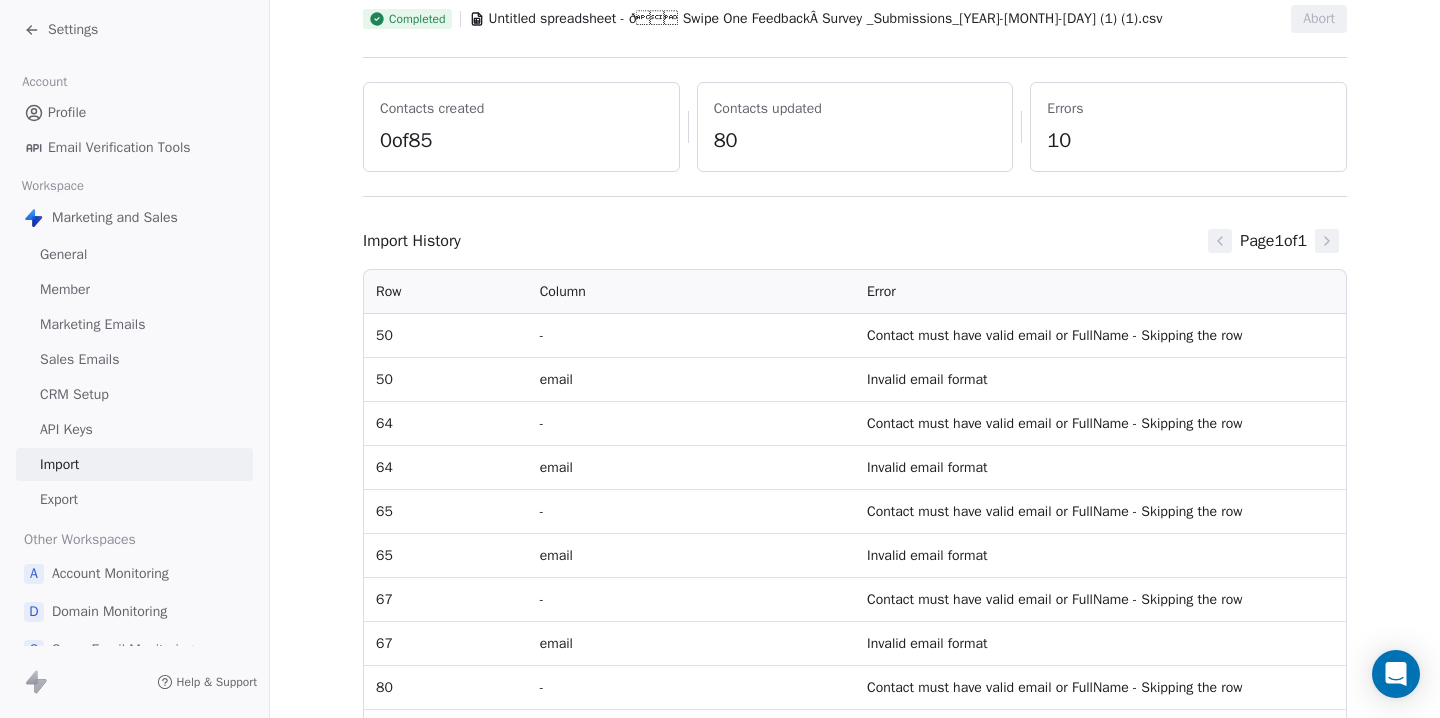 scroll, scrollTop: 50, scrollLeft: 0, axis: vertical 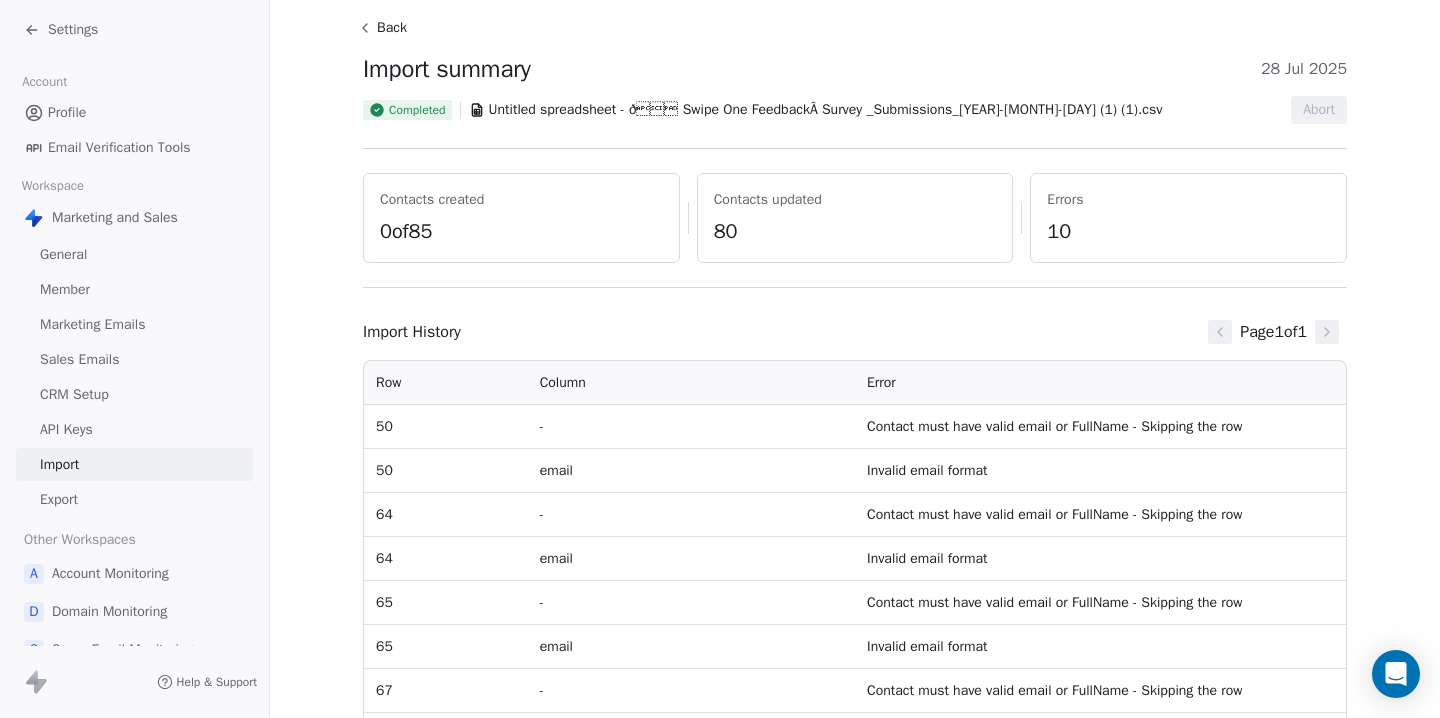 click on "Back Import summary 28 Jul 2025 Completed Untitled spreadsheet - ð Swipe One FeedbackÂ Survey _Submissions_2025-07-28 (1) (1).csv Abort Contacts created 0  of  85 Contacts updated 80 Errors 10 Import History Page  1  of  1 Row Column Error 50 - Contact must have valid email or FullName - Skipping the row 50 email Invalid email format 64 - Contact must have valid email or FullName - Skipping the row 64 email Invalid email format 65 - Contact must have valid email or FullName - Skipping the row 65 email Invalid email format 67 - Contact must have valid email or FullName - Skipping the row 67 email Invalid email format 80 - Contact must have valid email or FullName - Skipping the row 80 email Invalid email format" at bounding box center (855, 430) 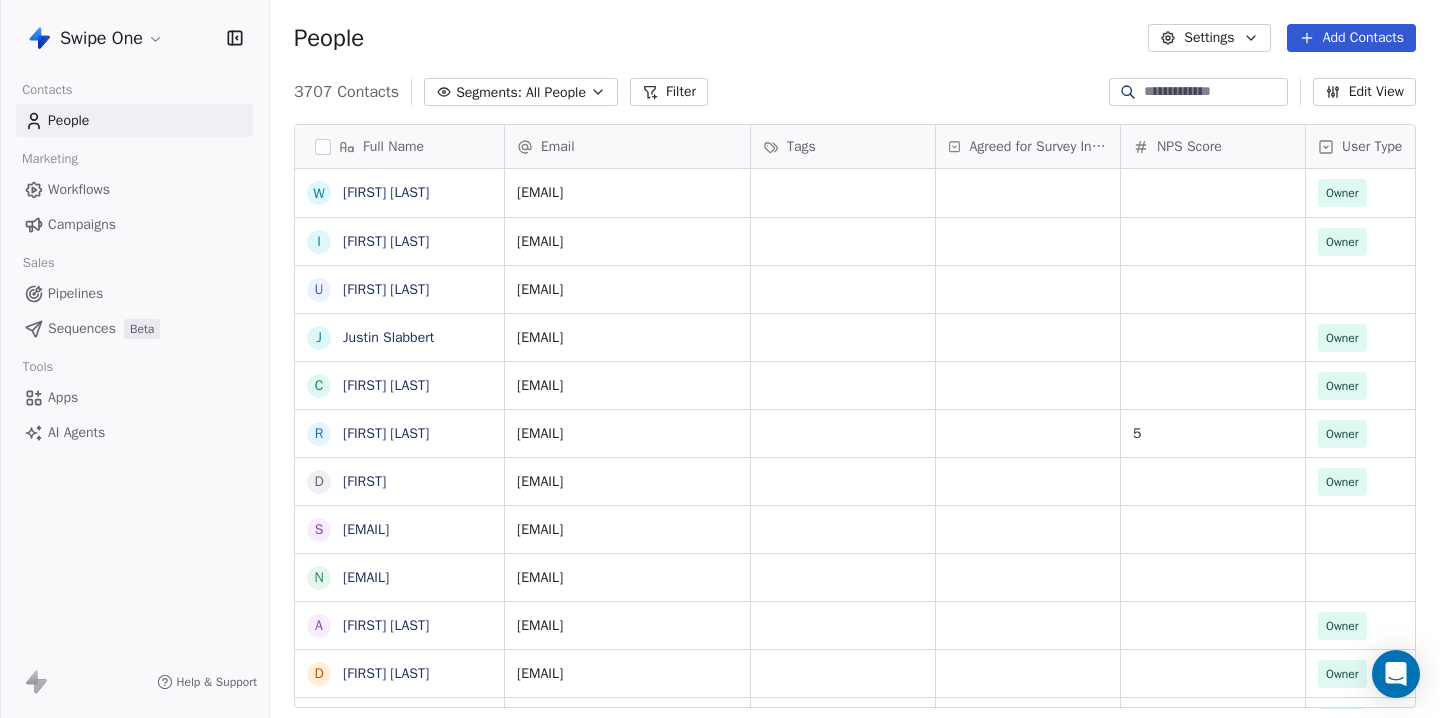 scroll, scrollTop: 1, scrollLeft: 1, axis: both 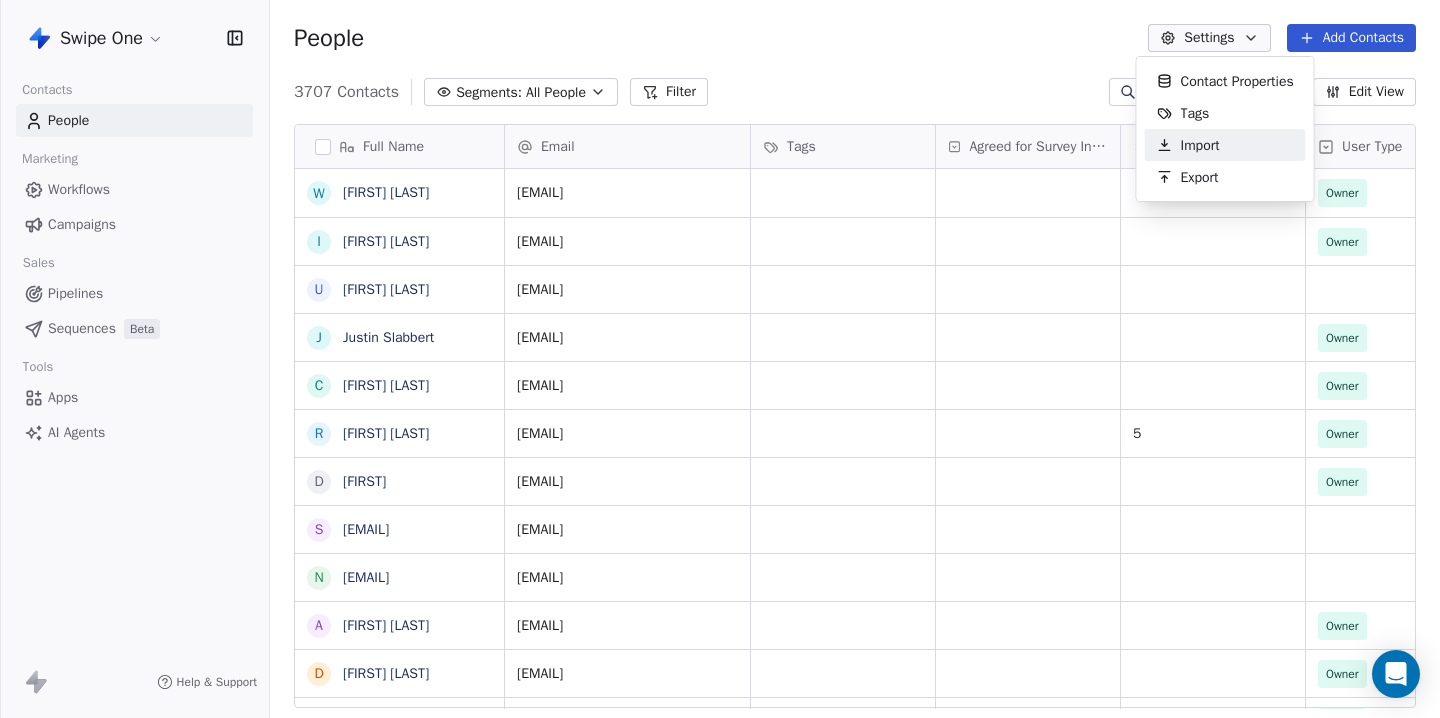 click on "Import" at bounding box center (1200, 145) 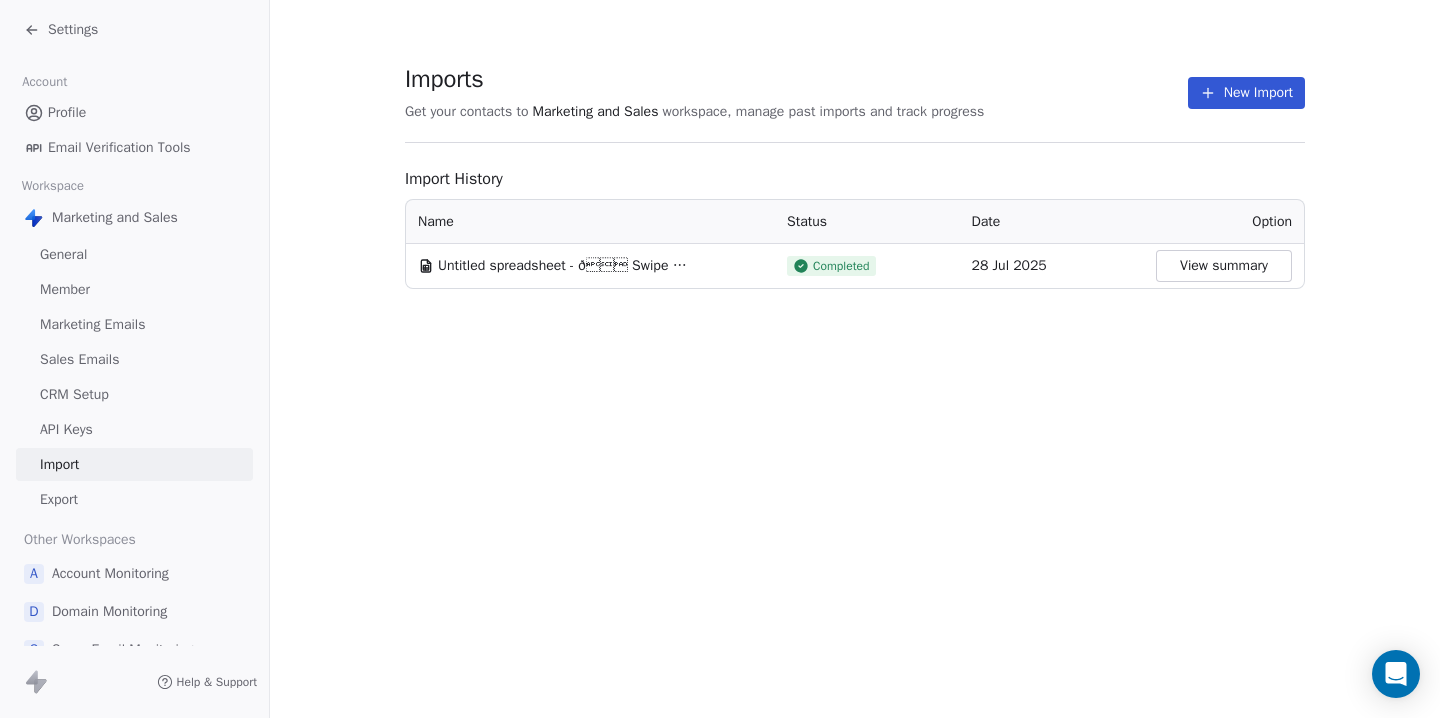 click on "New Import" at bounding box center (1246, 93) 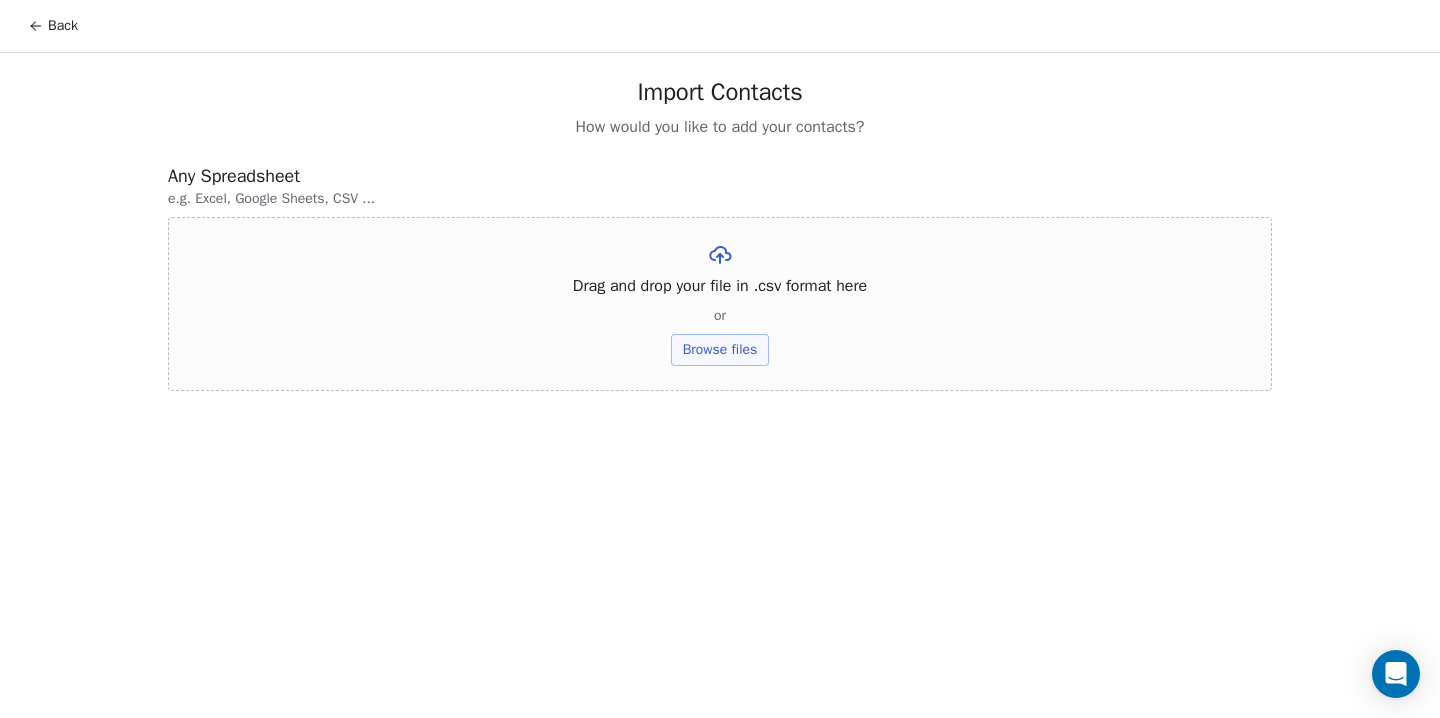 click on "Browse files" at bounding box center (720, 350) 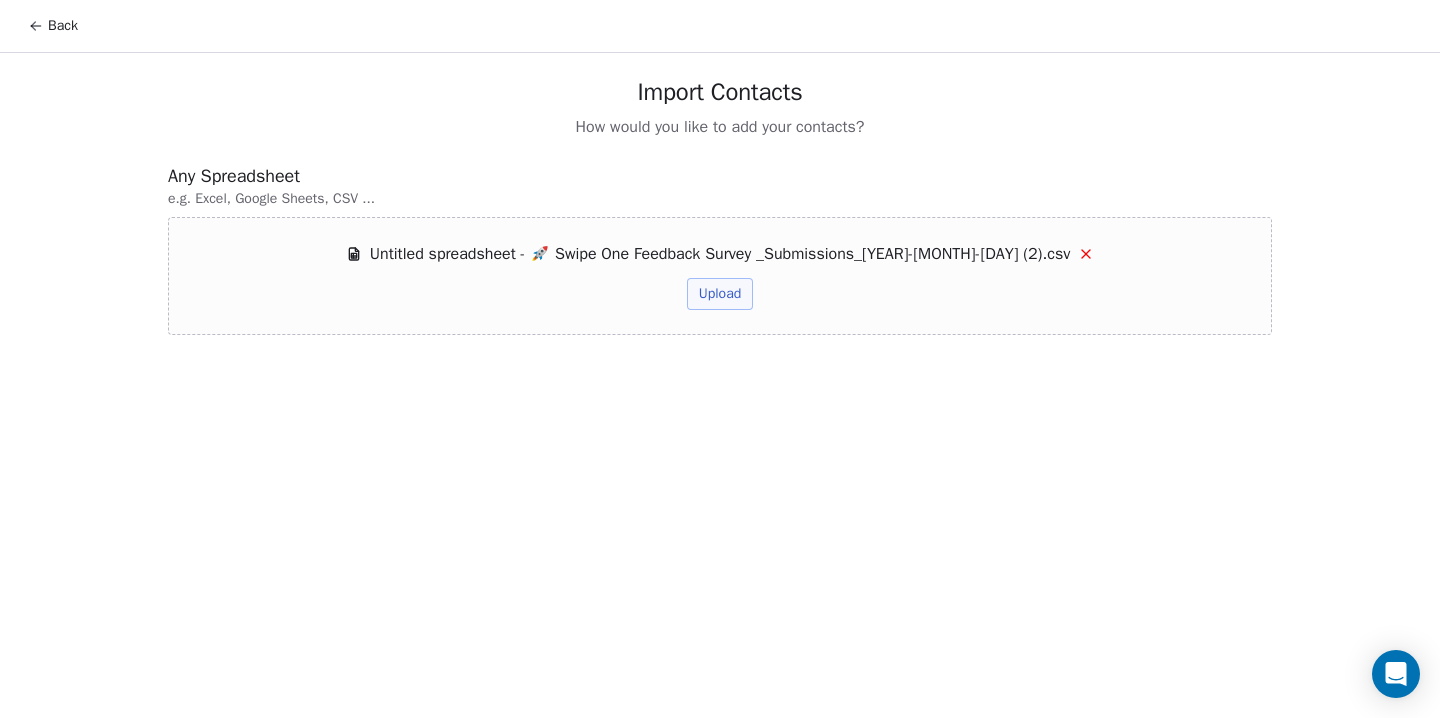 click on "Upload" at bounding box center [720, 294] 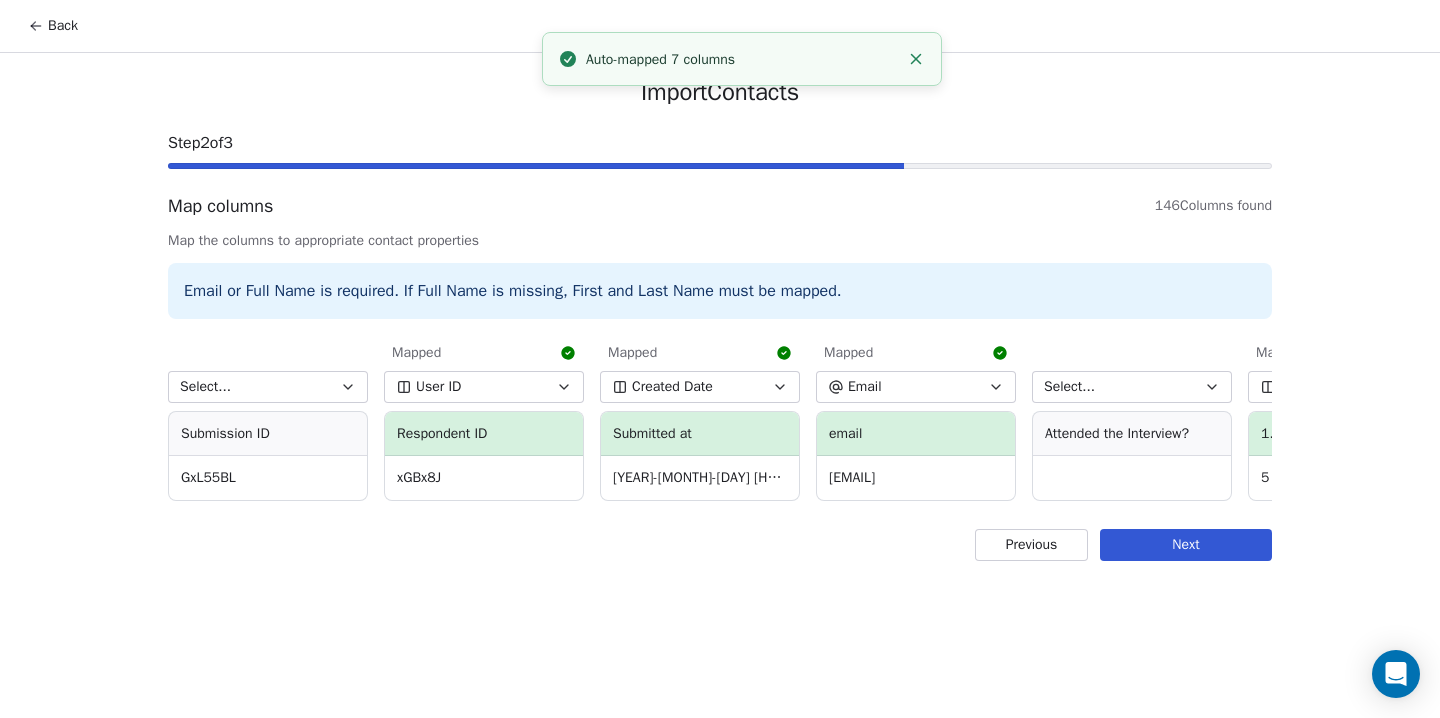 click 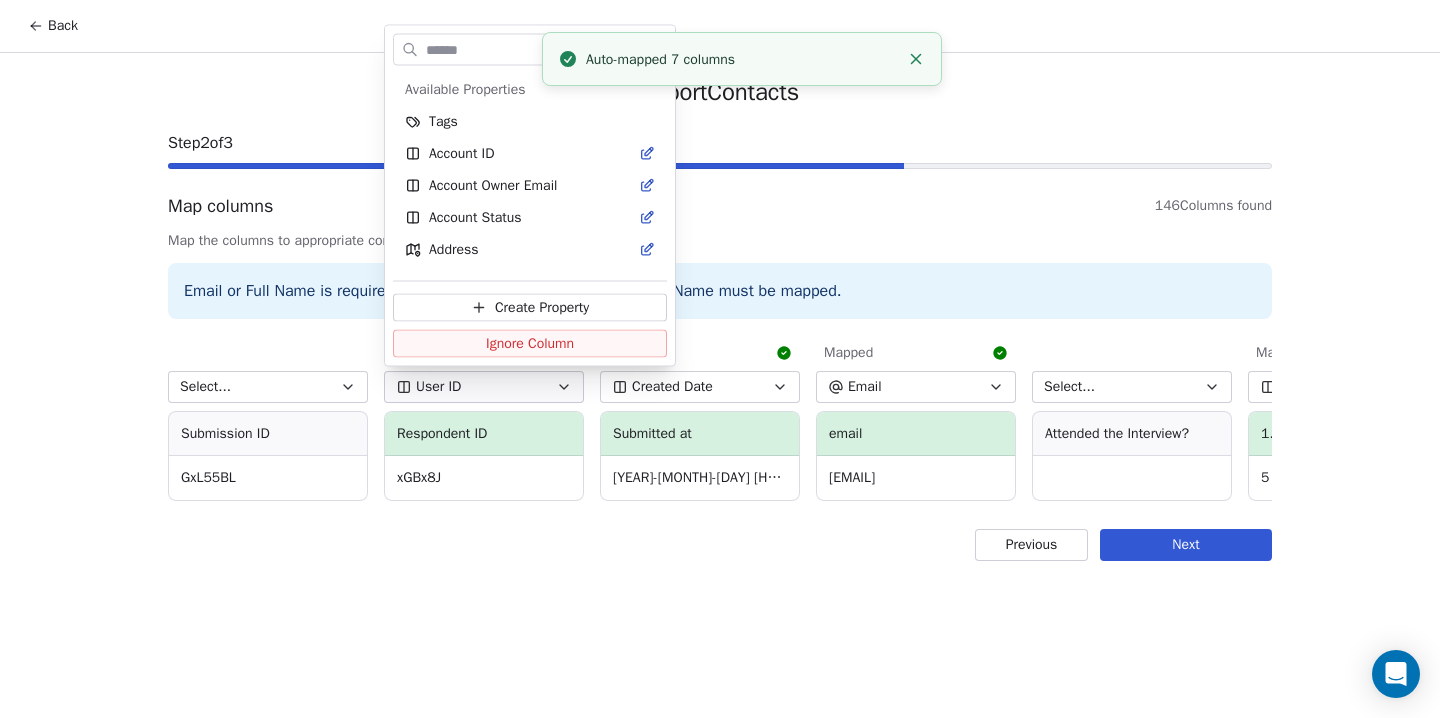 scroll, scrollTop: 1784, scrollLeft: 0, axis: vertical 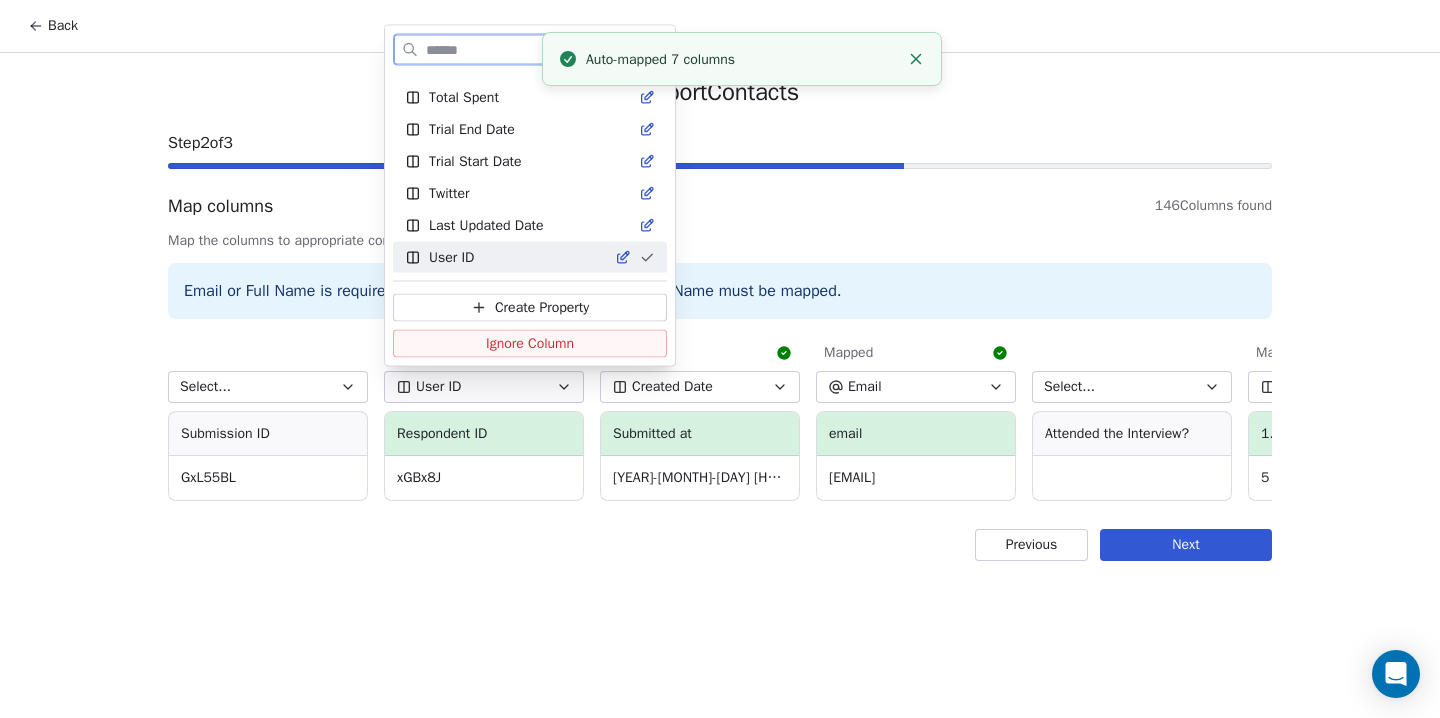 click on "Ignore Column" at bounding box center [530, 344] 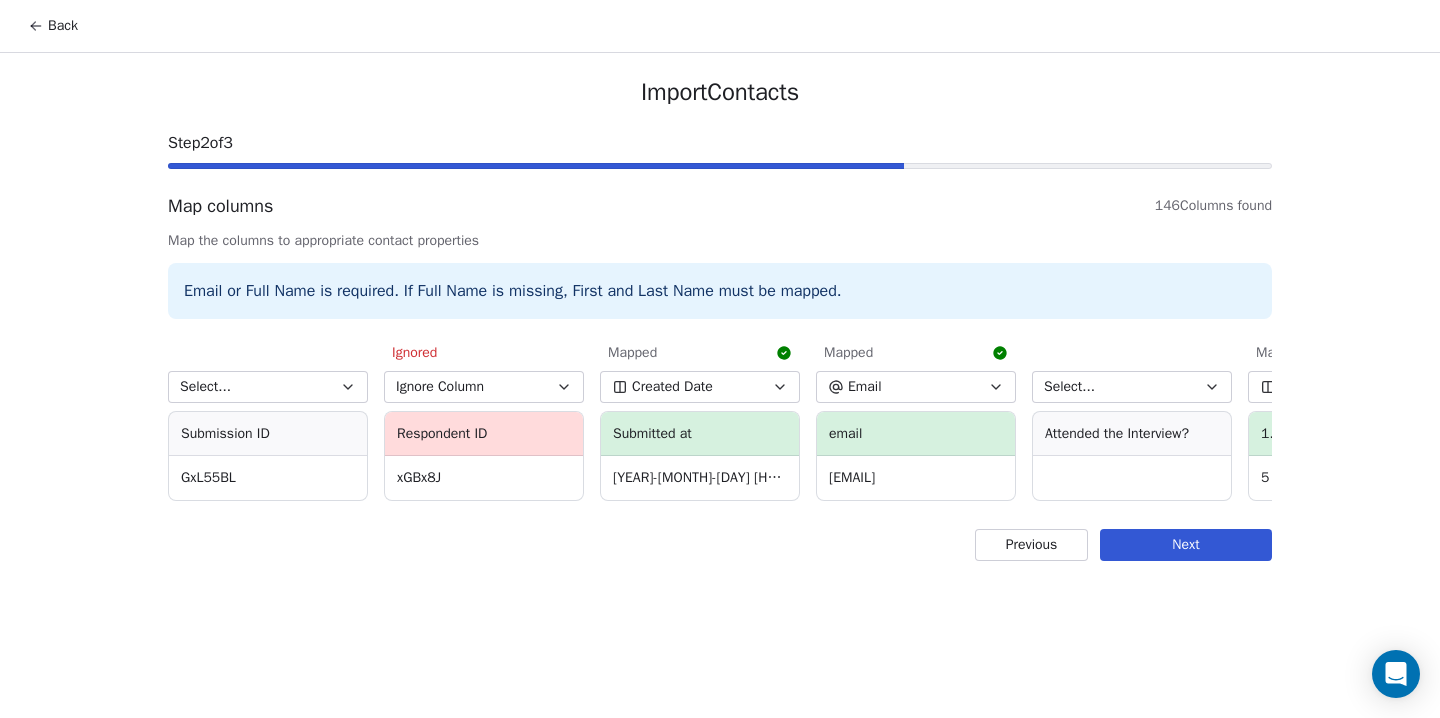 click on "Created Date" at bounding box center (700, 387) 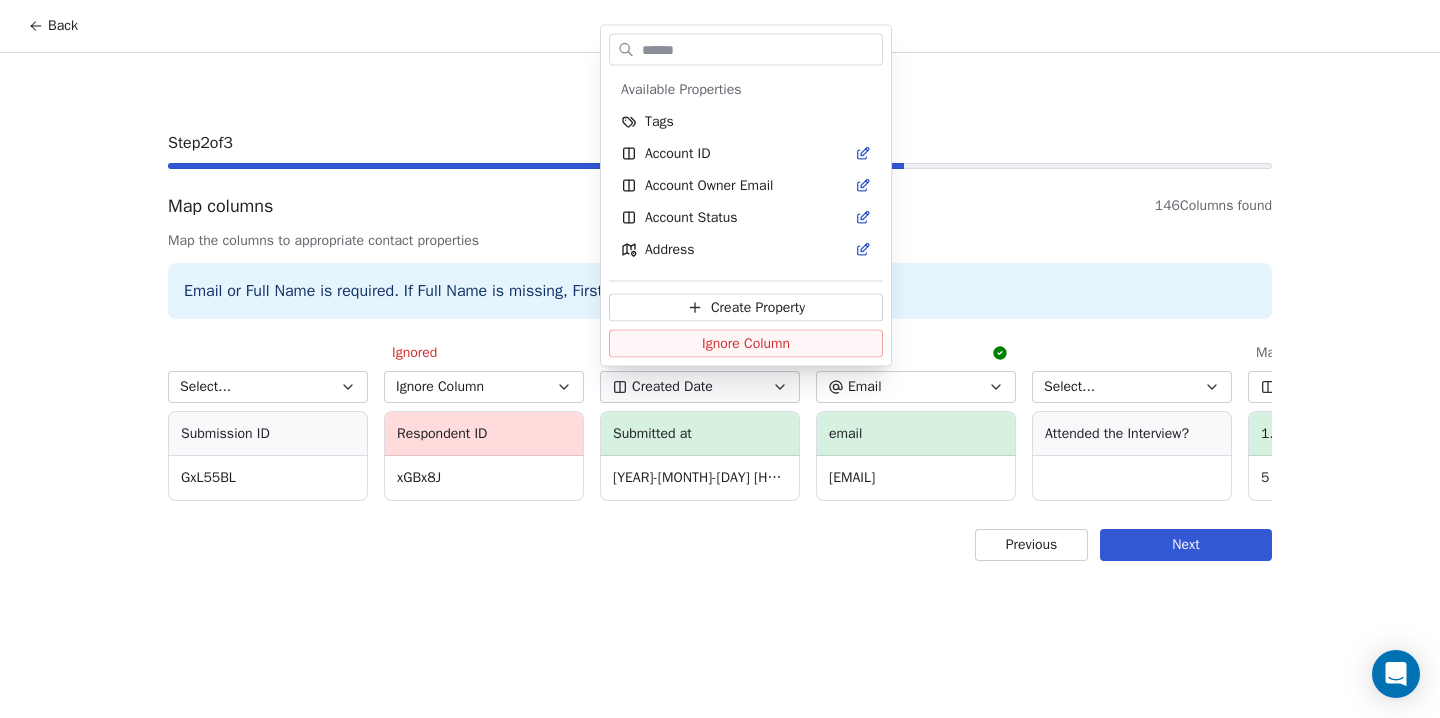 scroll, scrollTop: 408, scrollLeft: 0, axis: vertical 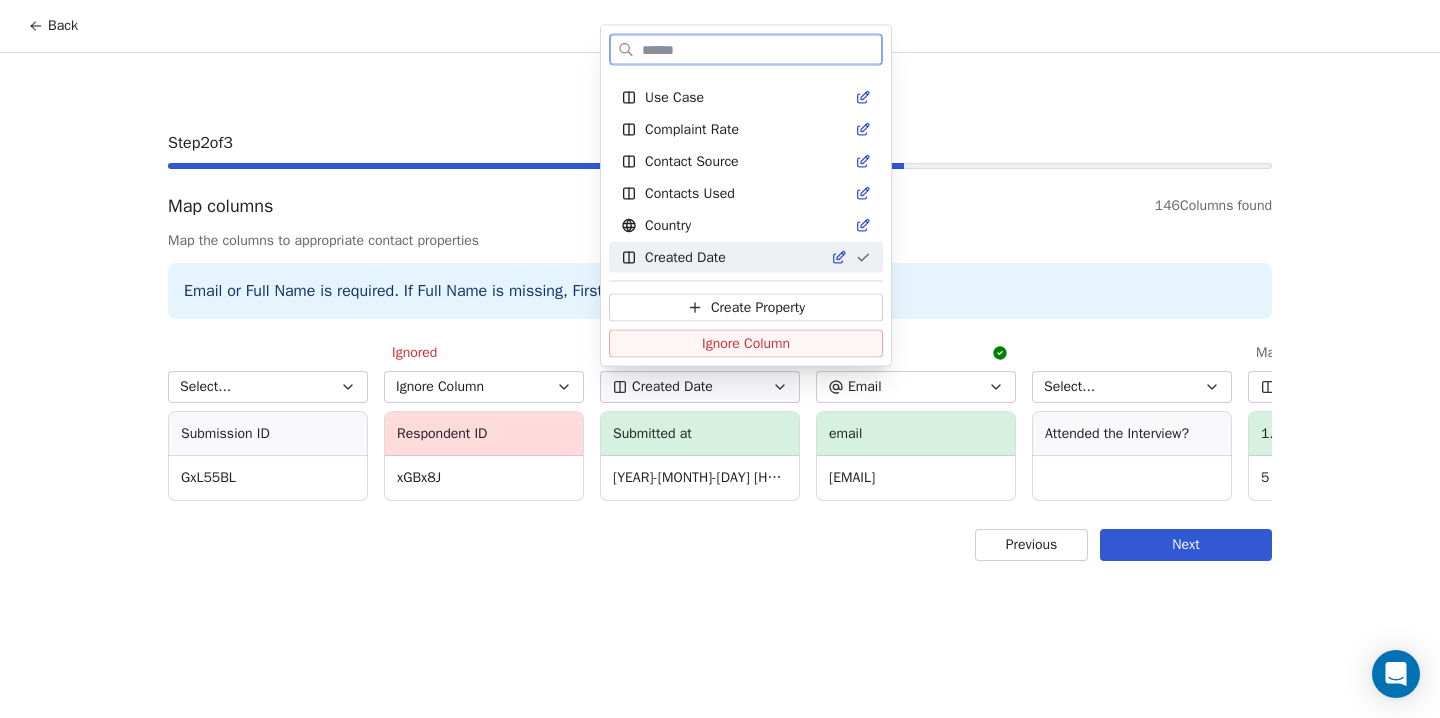click on "Ignore Column" at bounding box center (746, 344) 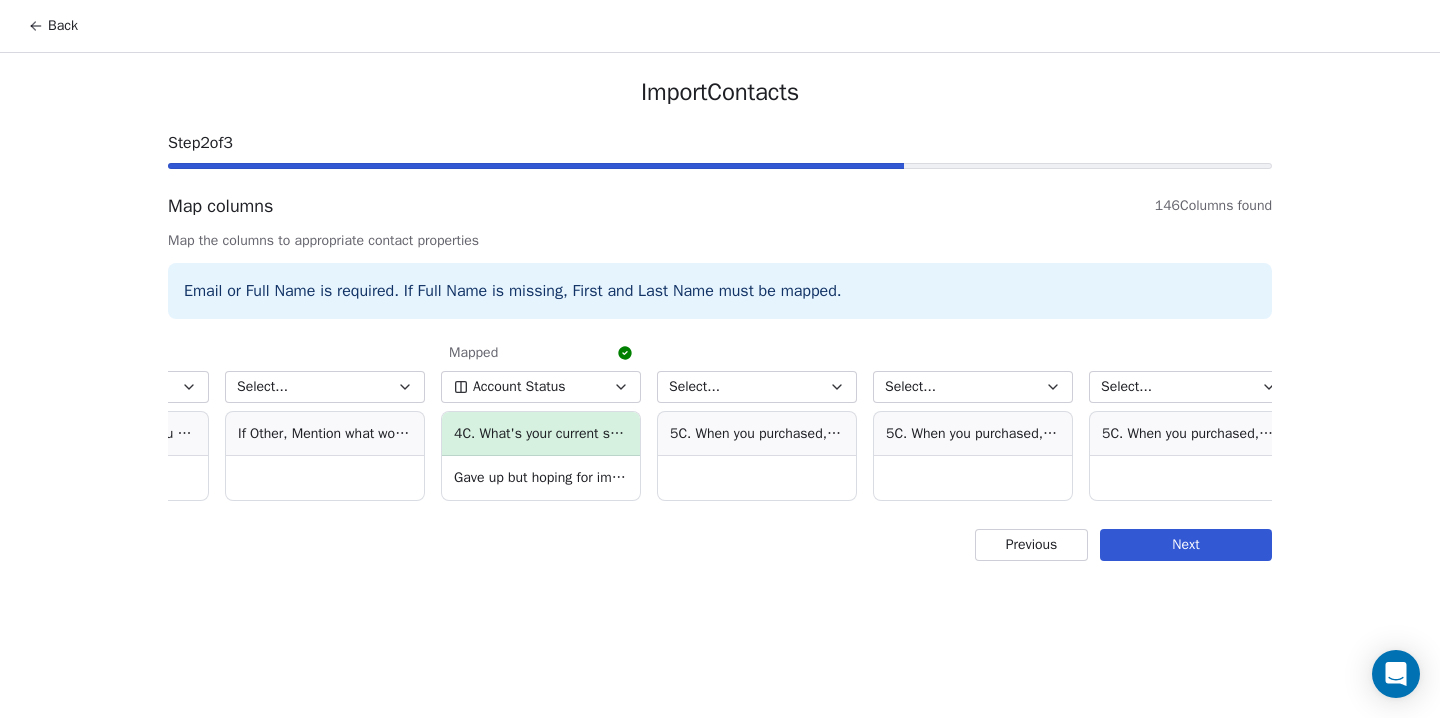scroll, scrollTop: 0, scrollLeft: 16566, axis: horizontal 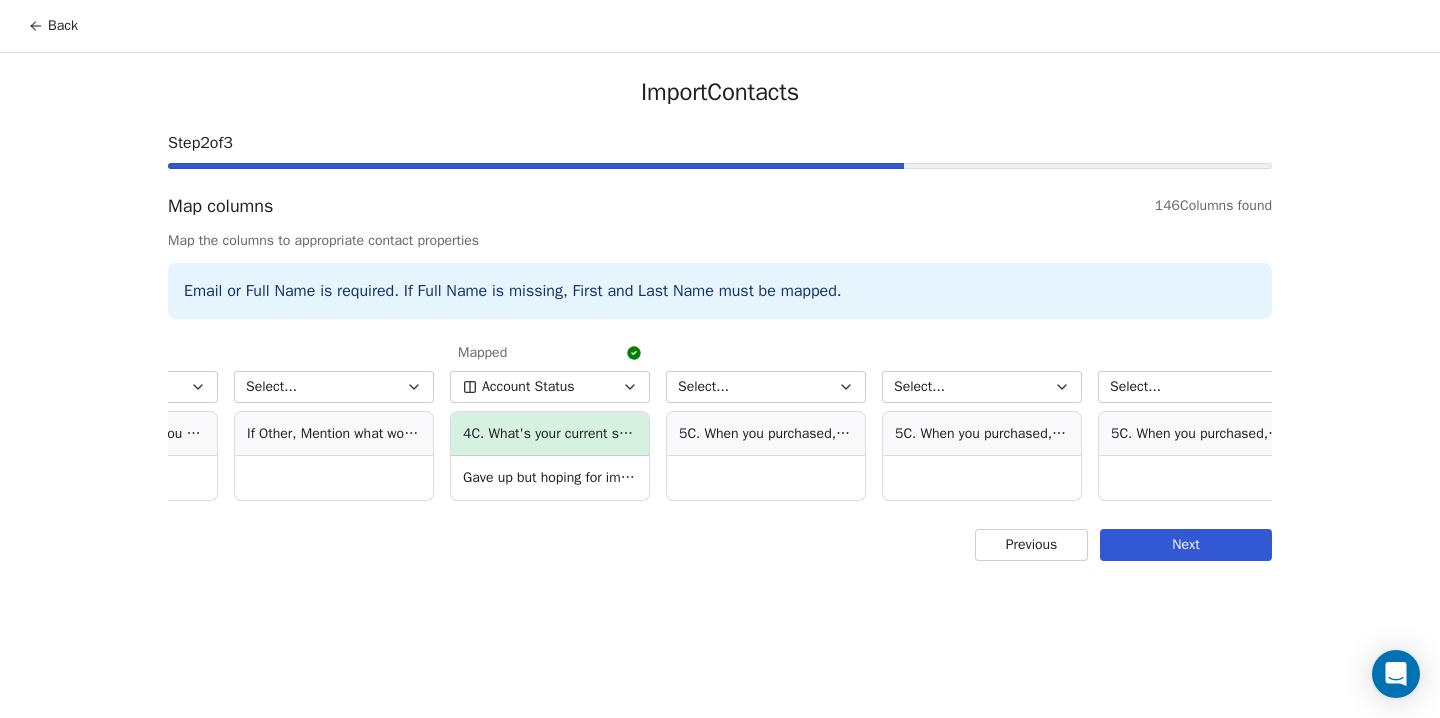 click on "Account Status" at bounding box center (550, 387) 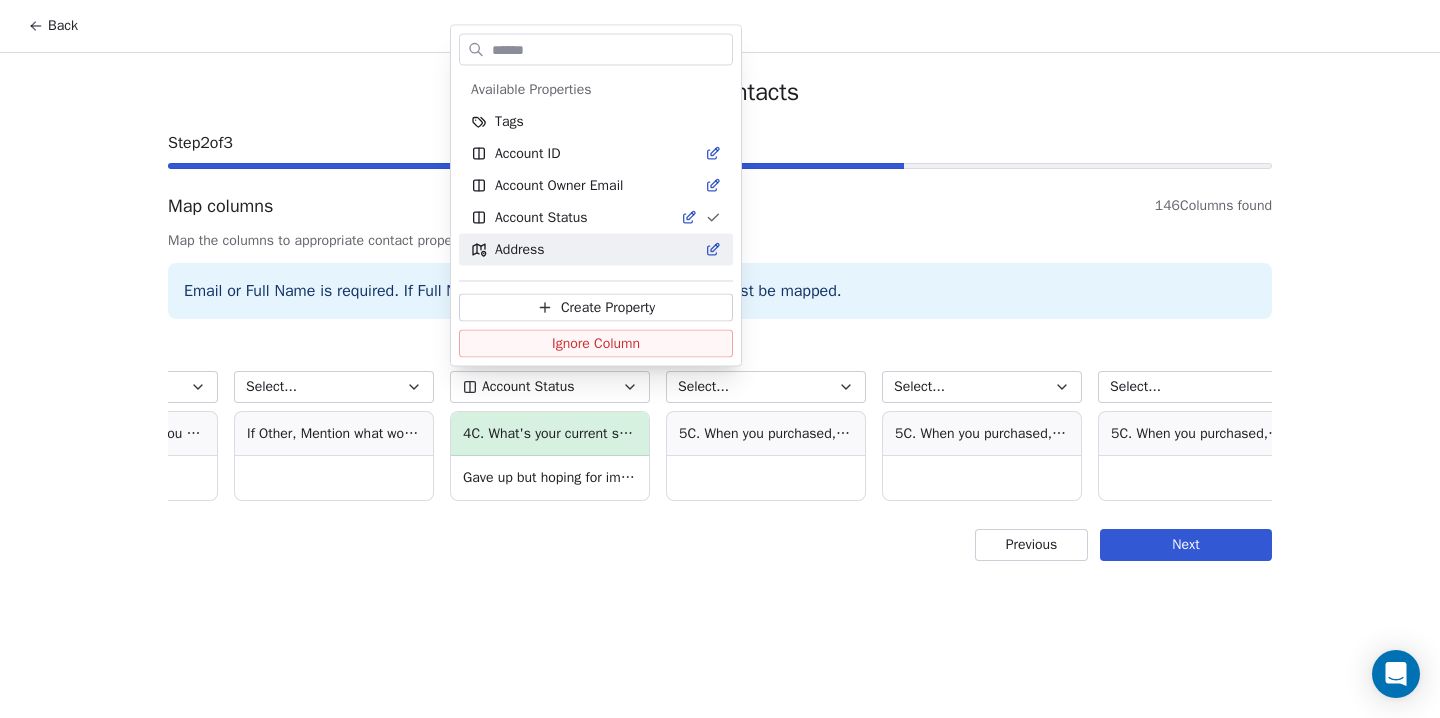 click on "Back Import  Contacts Step  2  of  3 Map columns 146  Columns found Map the columns to appropriate contact properties Email or Full Name is required. If Full Name is missing, First and Last Name must be mapped.   Select... Submission ID GxL55BL   Ignored Ignore Column Respondent ID xGBx8J   Ignored Ignore Column Submitted at 2025-07-28 11:18:27   Mapped Email email accounts@uptrak.io   Select... Attended the Interview?   Mapped NPS Score 1. How likely are you to recommend Swipe One to a friend or colleague? 5   Mapped Agreed for Survey Interview 14. Last thing ✅ Would you be open to a 15-minute follow-up interview to share more details your experience? No, not at this time   Mapped Use Case 2. What best describes your primary business? Agency/Marketing Consultant   Select... If Others, please describe your business   Select... 2a. If (Agency/Consultant) How do you primarily use Swipe One? For my own agency's marketing   Select... 2b. If Managing Clients What types of businesses are most of your clients?" at bounding box center (720, 359) 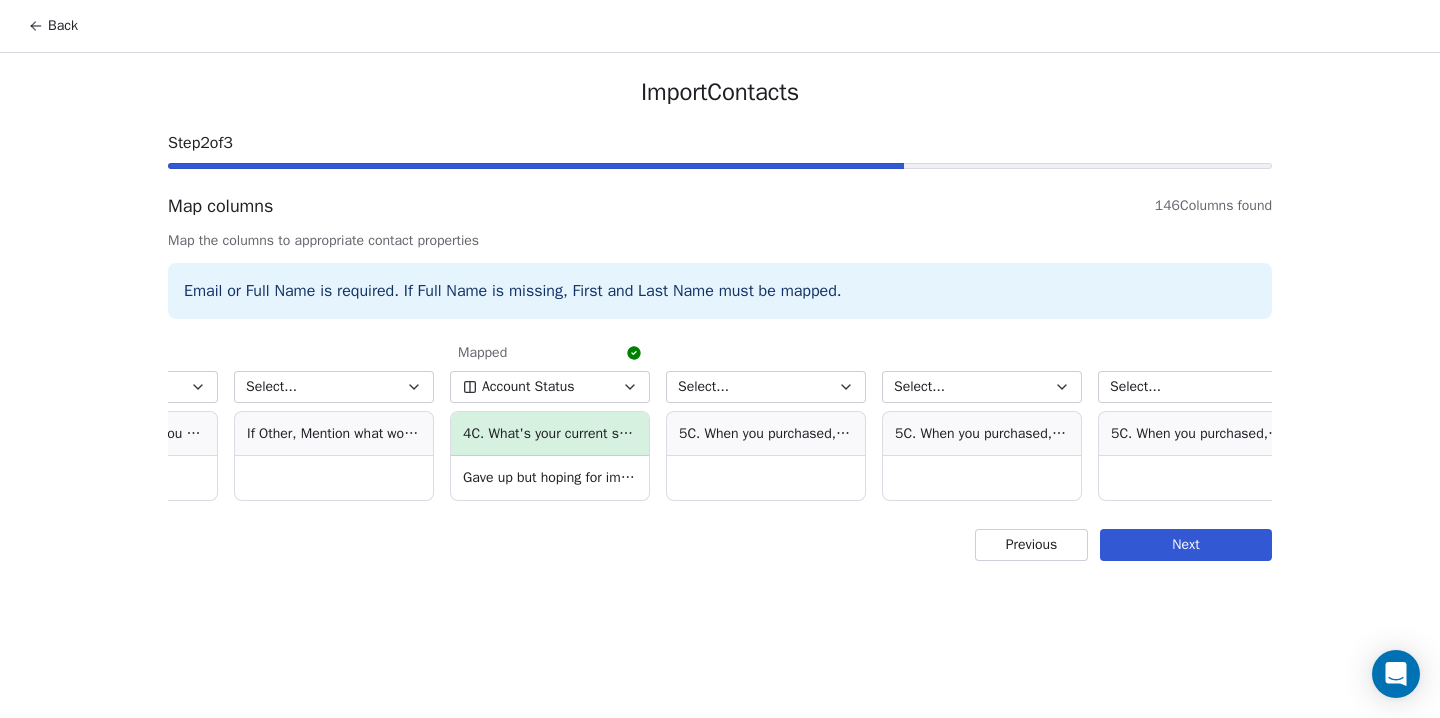 click on "Account Status" at bounding box center [528, 387] 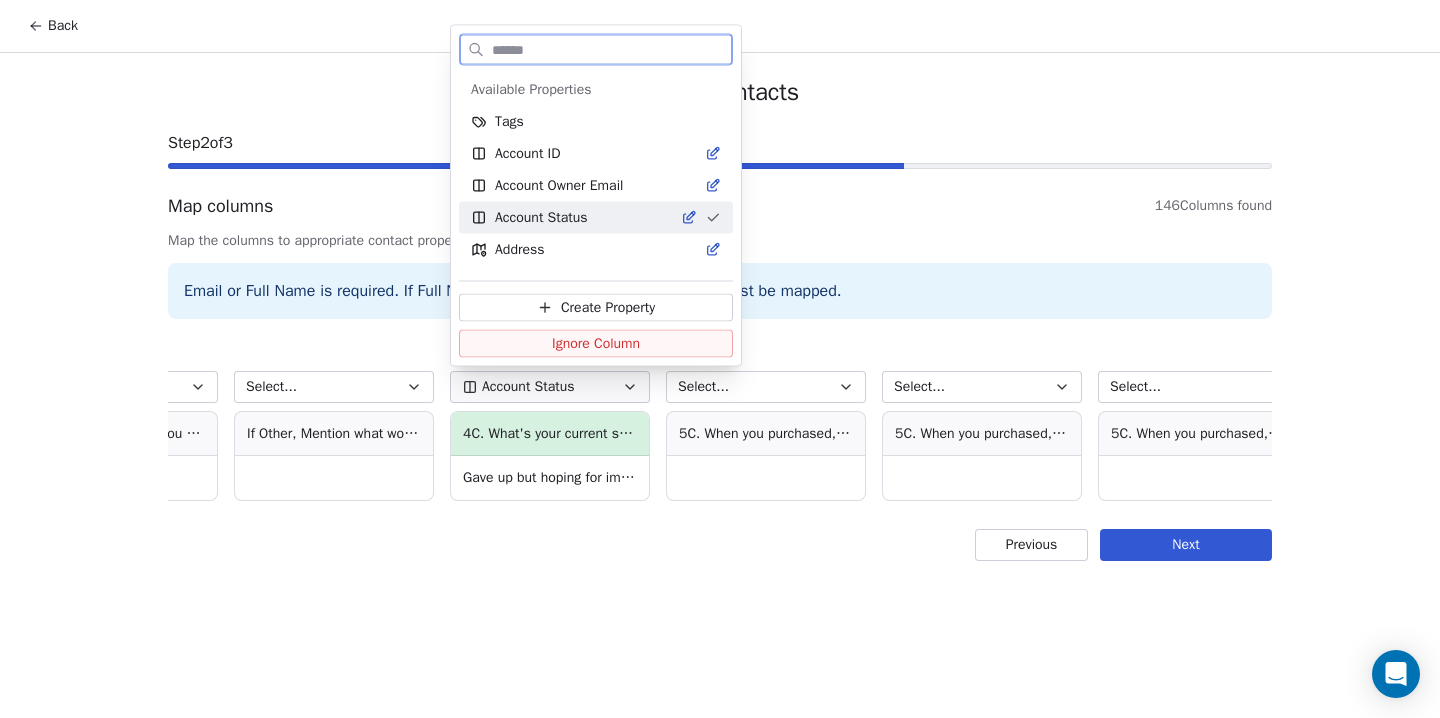 click on "Ignore Column" at bounding box center [596, 344] 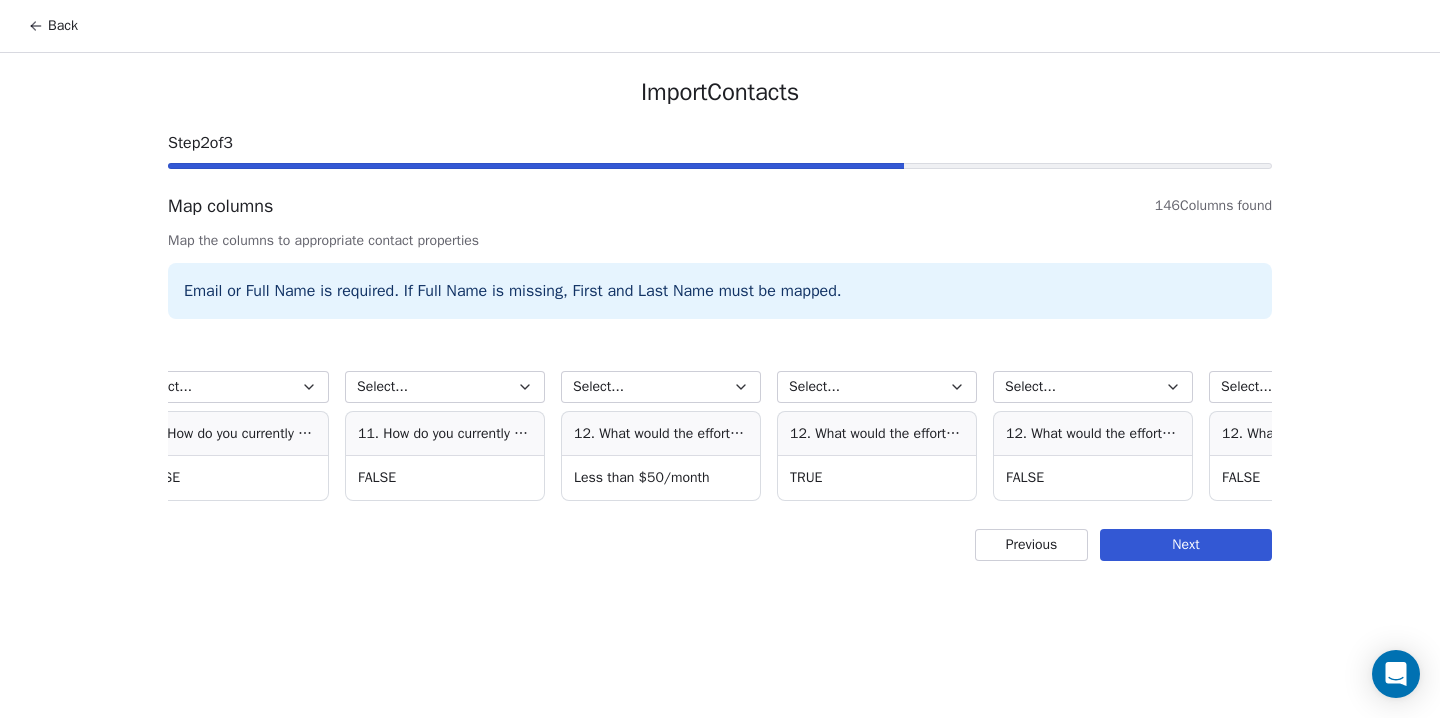 scroll, scrollTop: 0, scrollLeft: 30416, axis: horizontal 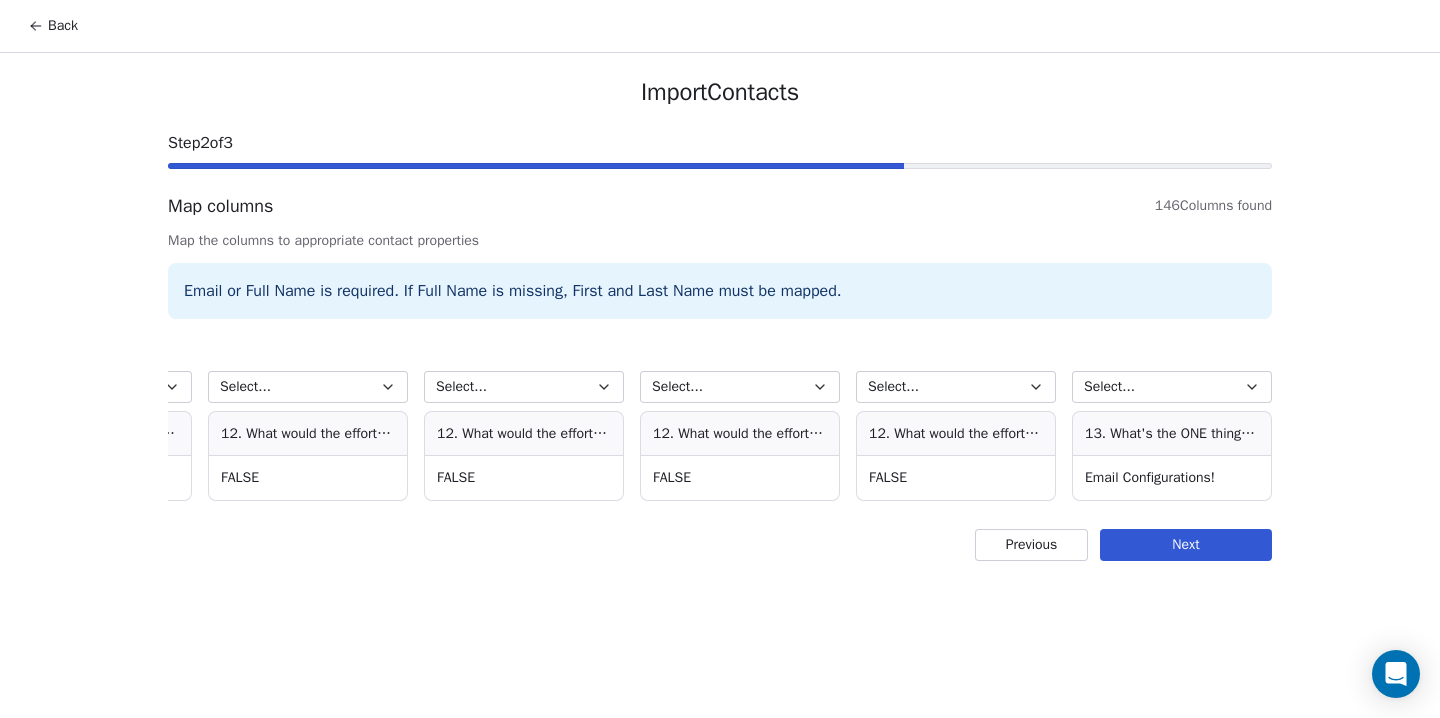 click on "Next" at bounding box center [1186, 545] 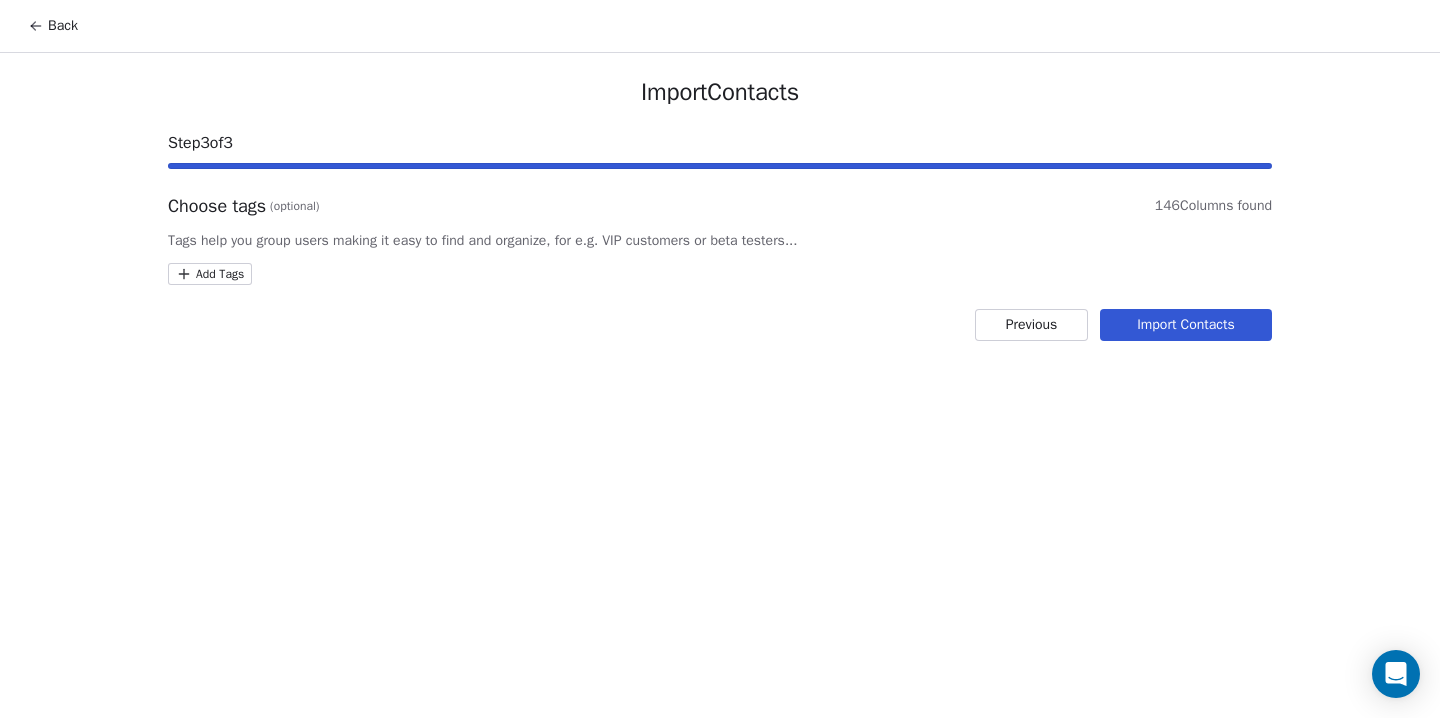 click on "Import Contacts" at bounding box center [1186, 325] 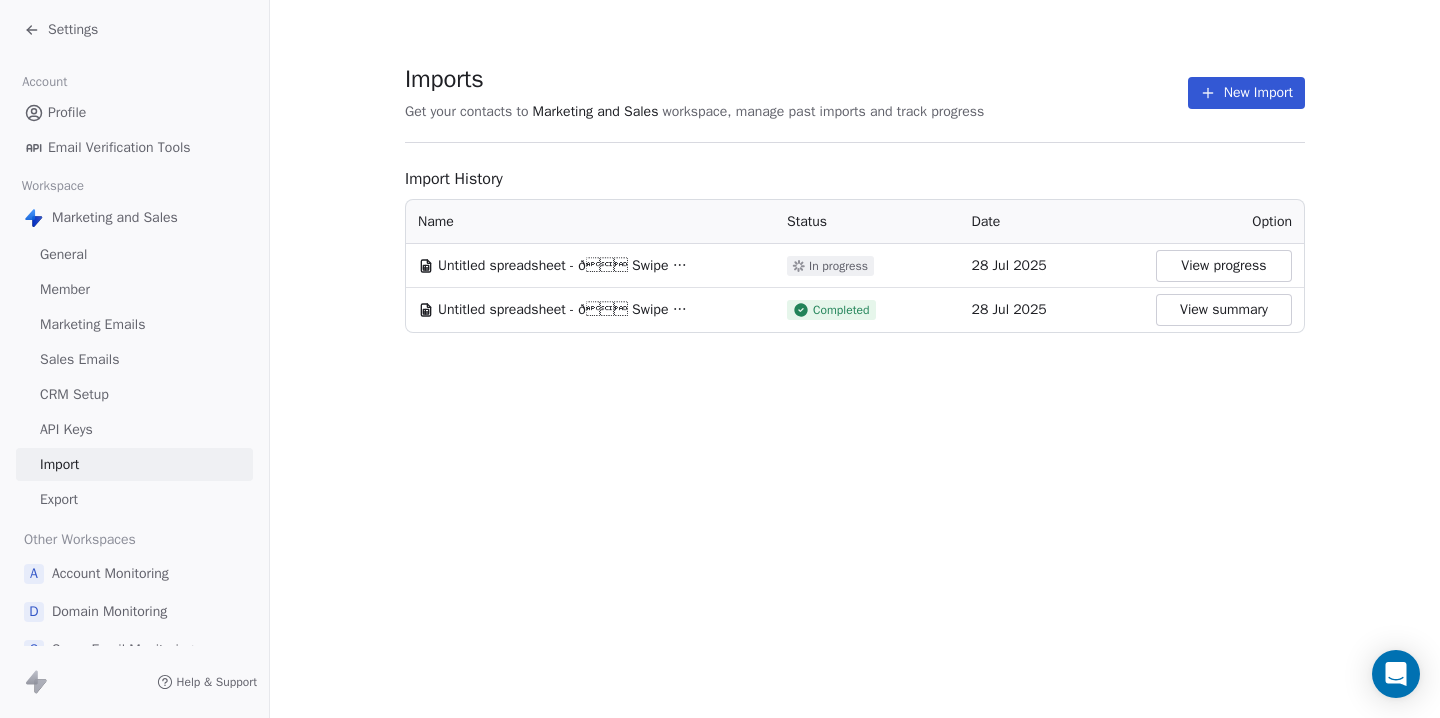 click on "Imports Get your contacts to Marketing and Sales workspace, manage past imports and track progress  New Import Import History Name Status Date Option Untitled spreadsheet - ð Swipe One FeedbackÂ Survey _Submissions_2025-07-28 (2).csv In progress 28 Jul 2025 View progress Untitled spreadsheet - ð Swipe One FeedbackÂ Survey _Submissions_2025-07-28 (1) (1).csv Completed 28 Jul 2025 View summary" at bounding box center [855, 359] 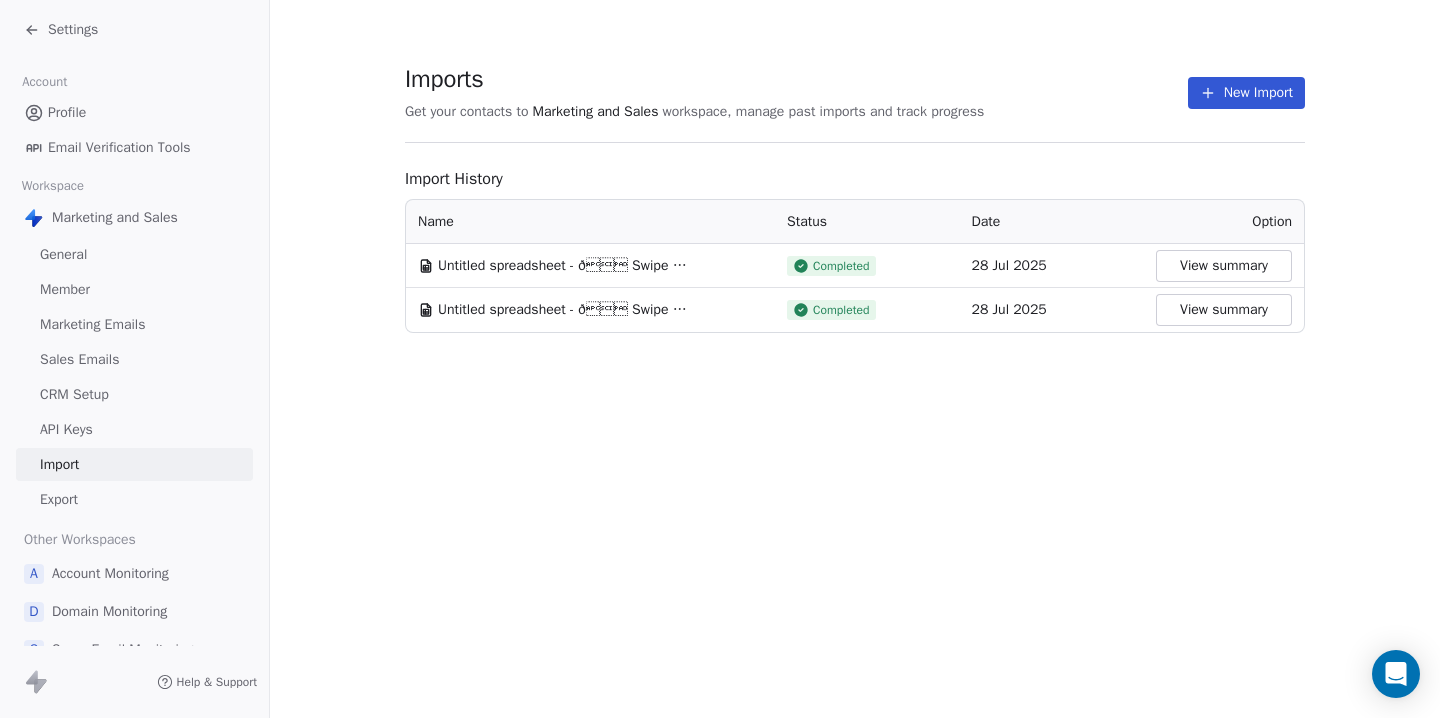 click on "Settings" at bounding box center (73, 30) 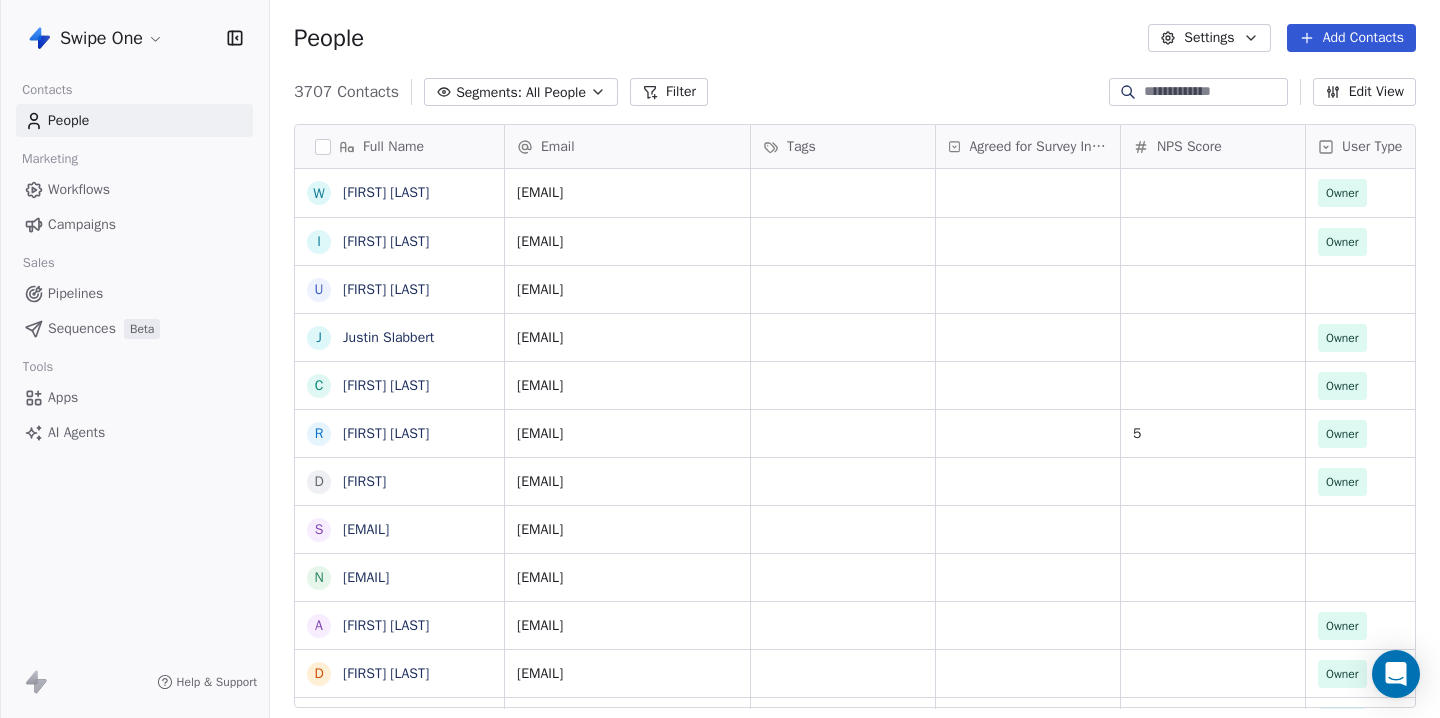 scroll, scrollTop: 1, scrollLeft: 1, axis: both 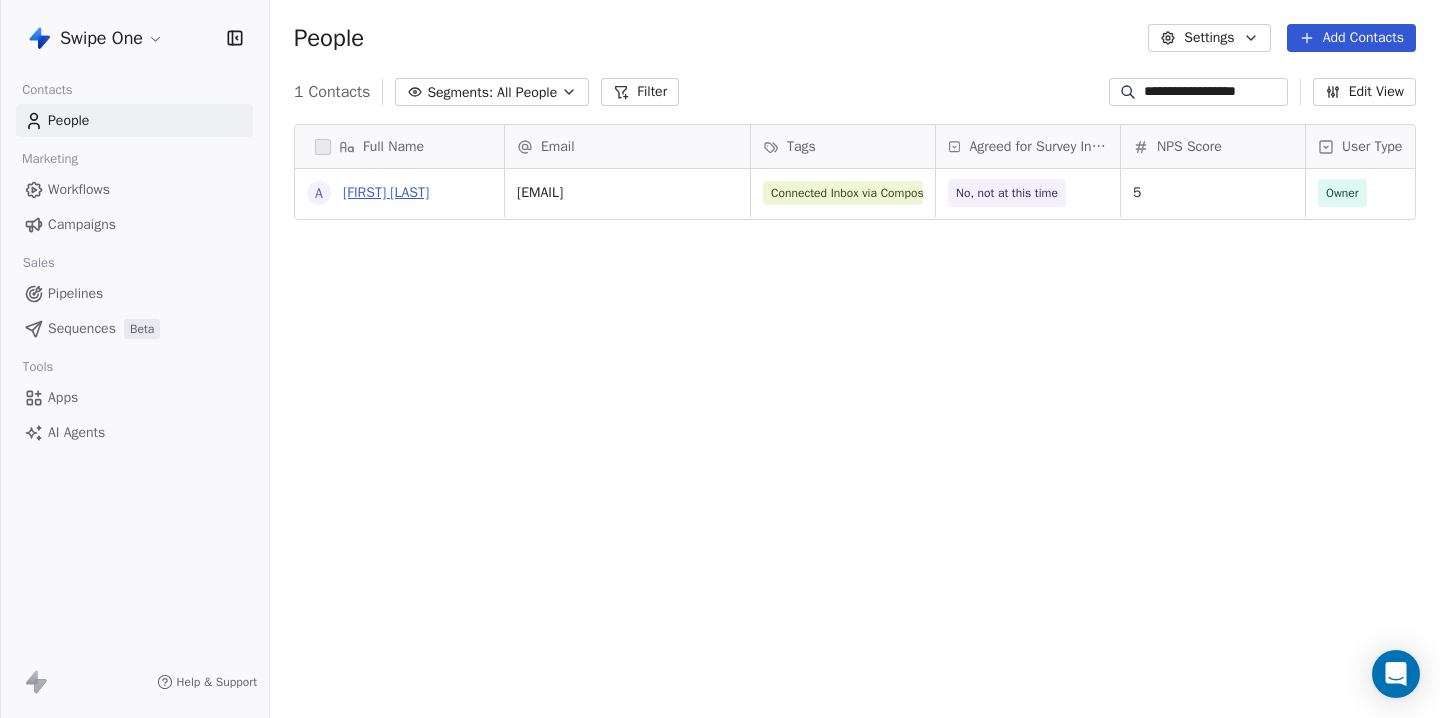 type on "**********" 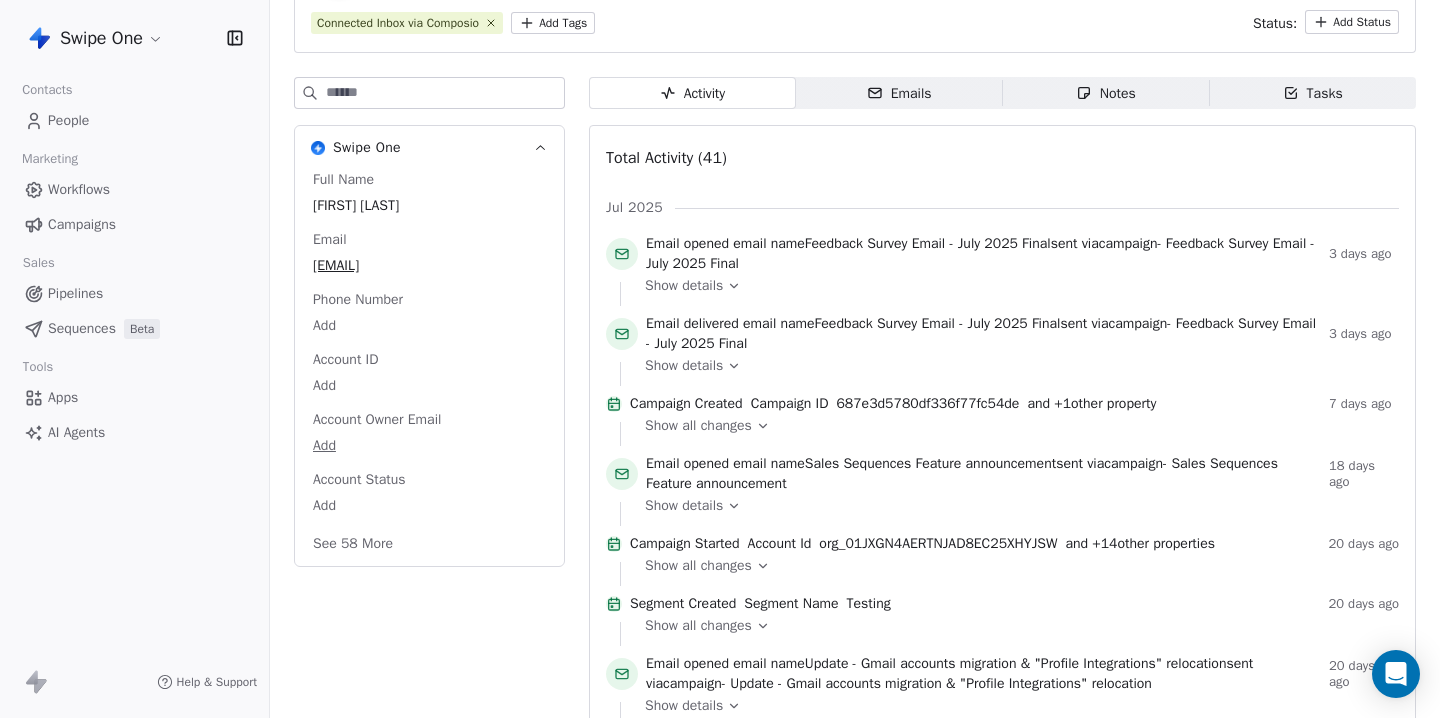 scroll, scrollTop: 76, scrollLeft: 0, axis: vertical 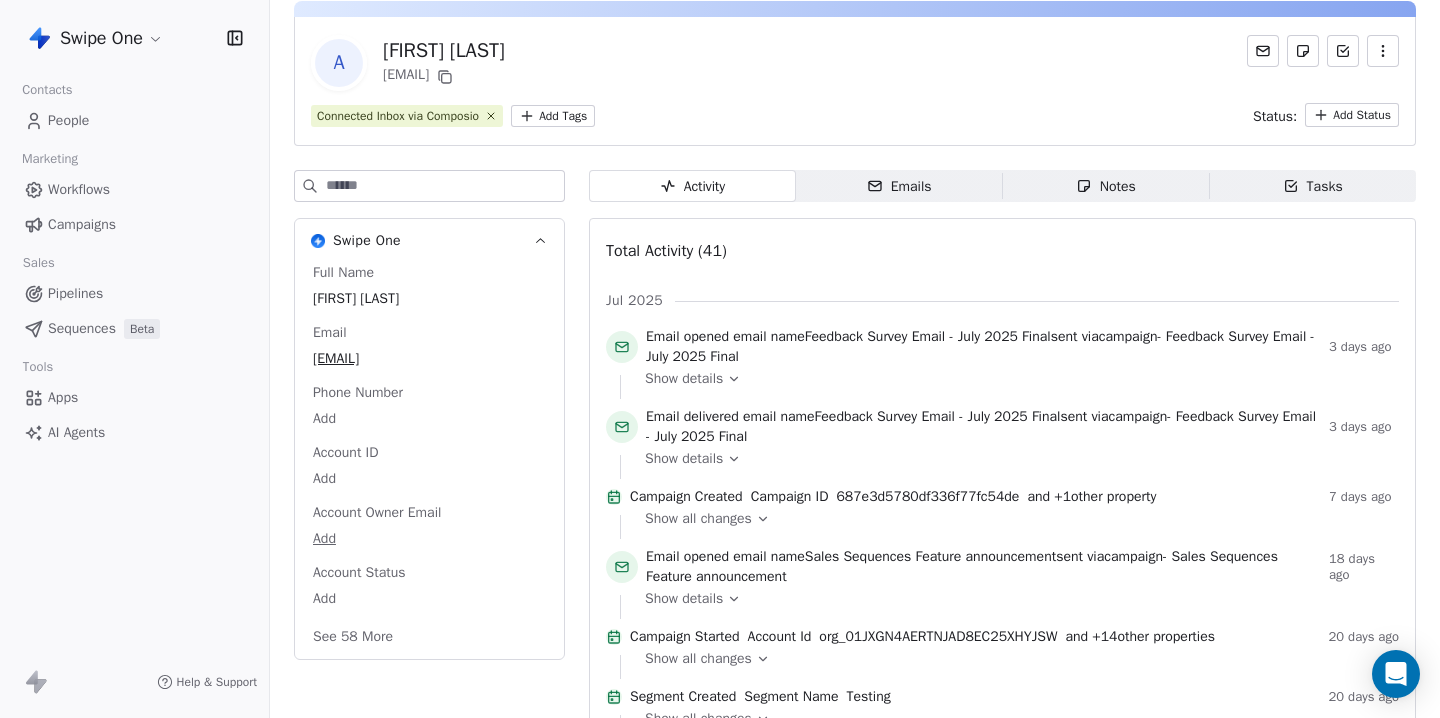 click on "See   58   More" at bounding box center (353, 637) 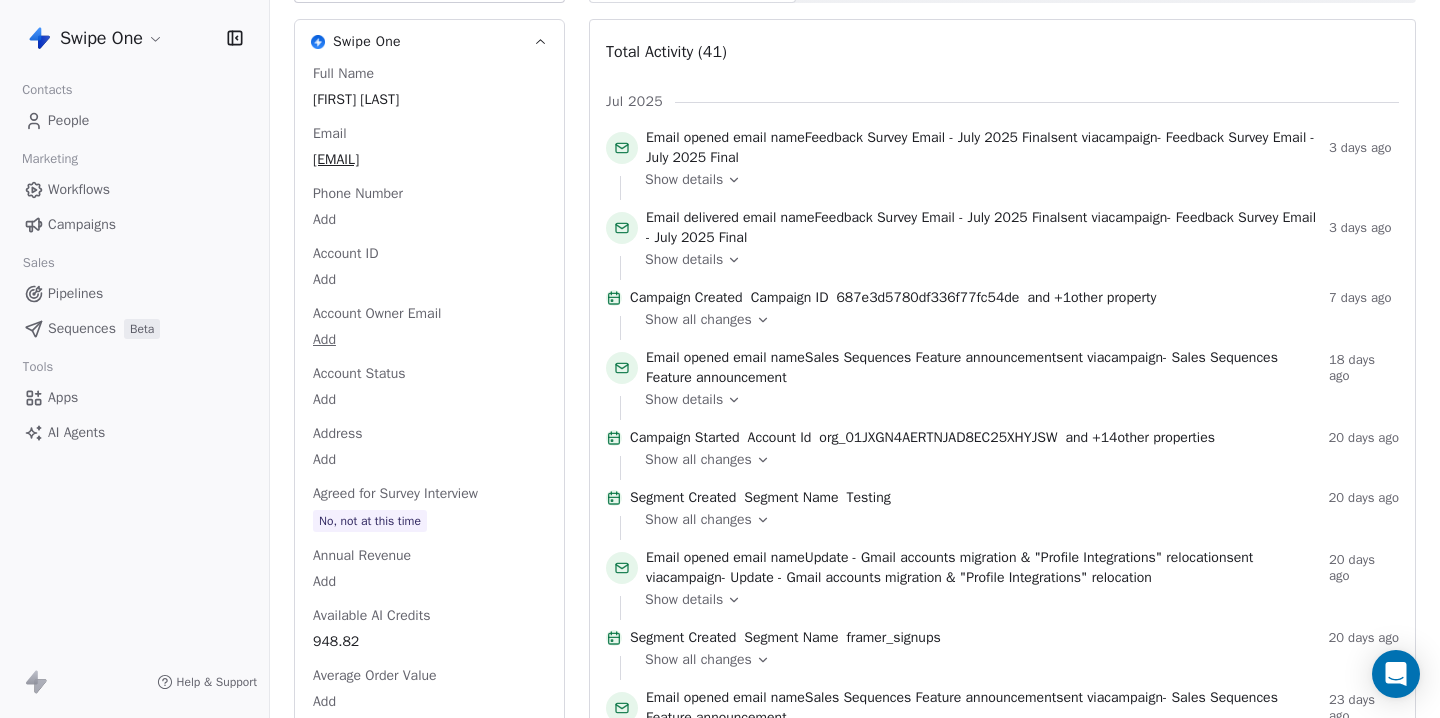 scroll, scrollTop: 0, scrollLeft: 0, axis: both 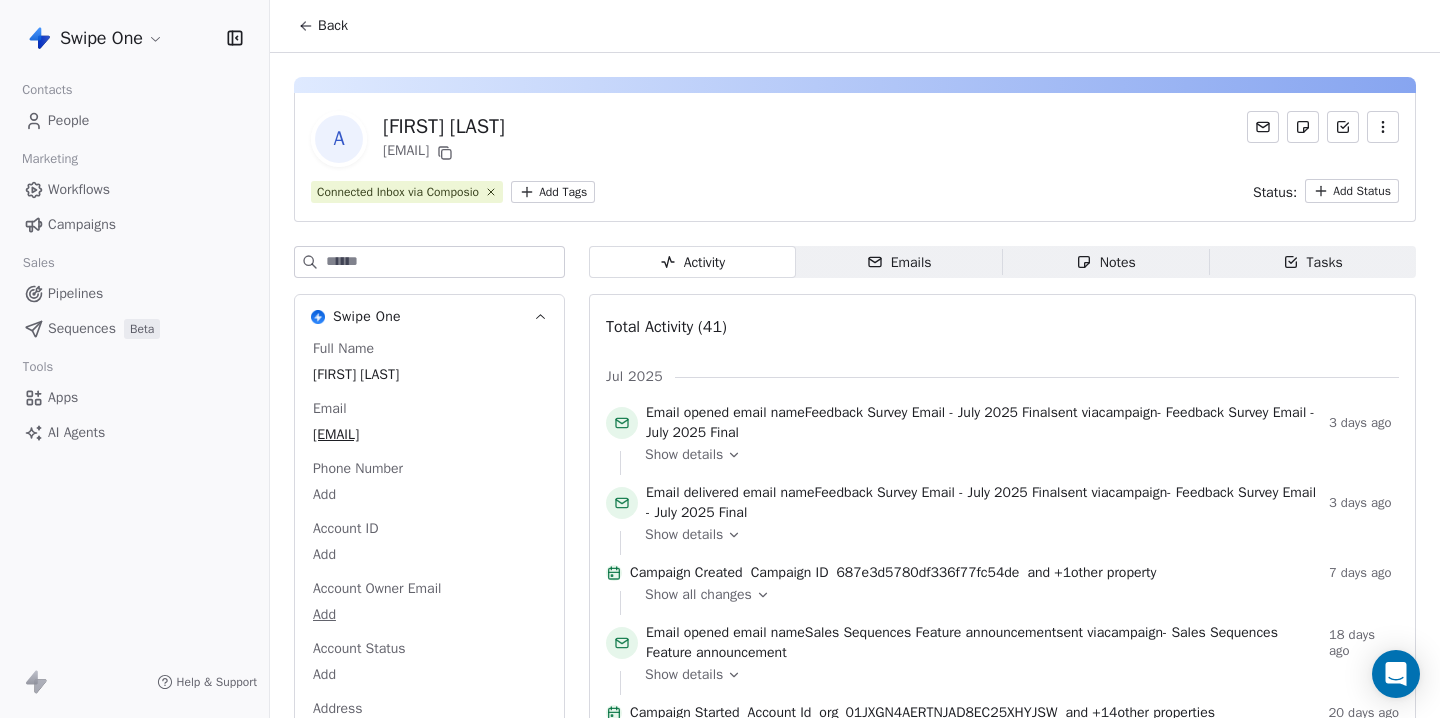 click on "Swipe One Contacts People Marketing Workflows Campaigns Sales Pipelines Sequences Beta Tools Apps AI Agents Help & Support Back A Alex Kelso accounts@uptrak.io Connected Inbox via Composio  Add Tags Status:   Add Status Swipe One Full Name Alex Kelso Email accounts@uptrak.io Phone Number Add Account ID Add Account Owner Email Add Account Status Add Address Add Agreed for Survey Interview No, not at this time Annual Revenue Add Available AI Credits 948.82 Average Order Value Add Birthday Add Bounce Rate Add Browser Add Use Case Agency/Marketing Consultant Complaint Rate Add Contacts Used Add Contact Source Add Country Add Created Date Jun 12, 2025 04:58 AM Customer Lifetime Value Add Department Add Device Add Domains Connected Add Email Sending Rate Add Email Verification Status Valid Emails Sent in Last Billing Period Add Facebook Add First Purchase Date Add First Name Alex Gender Add Job Title Add Language Add Last Abandoned Date Add Last Purchase Date Add Last Activity Date Jul 08, 2025 02:06 PM Last Name" at bounding box center (720, 359) 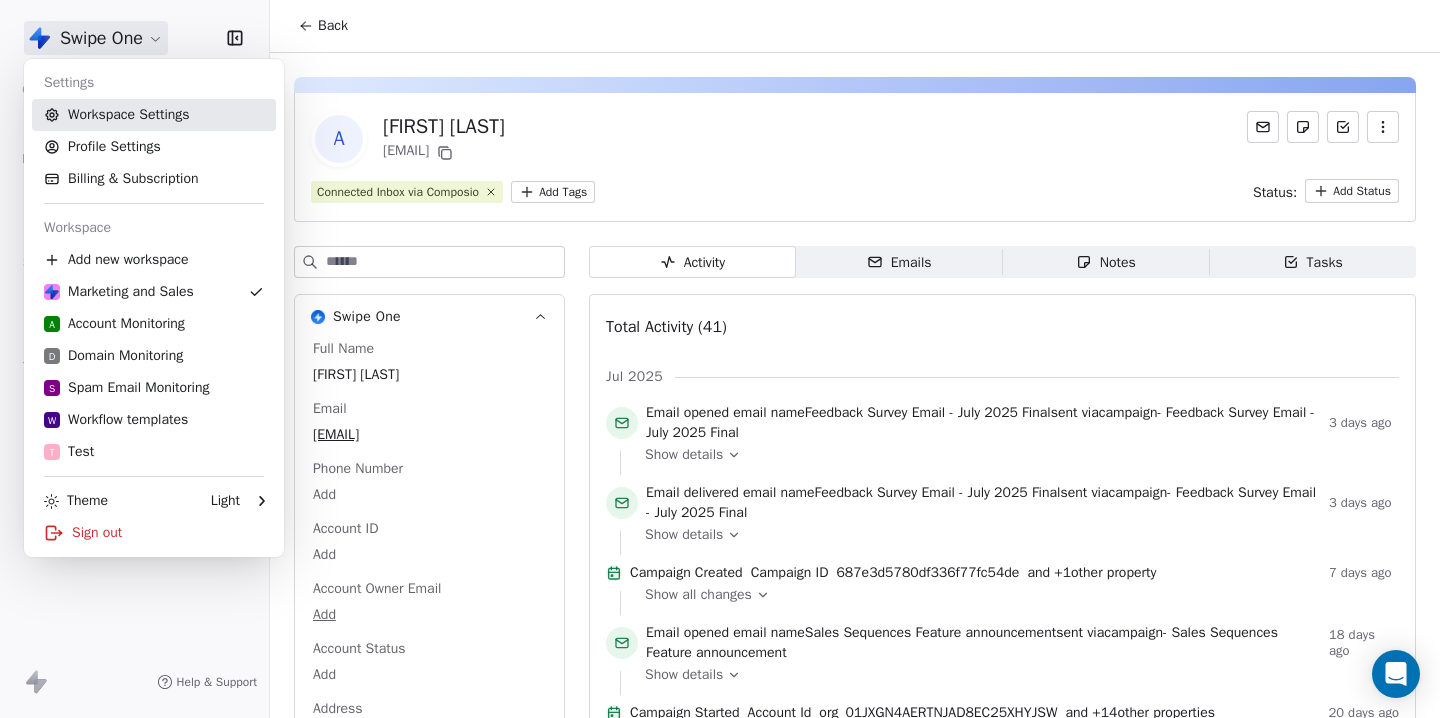 click on "Workspace Settings" at bounding box center [154, 115] 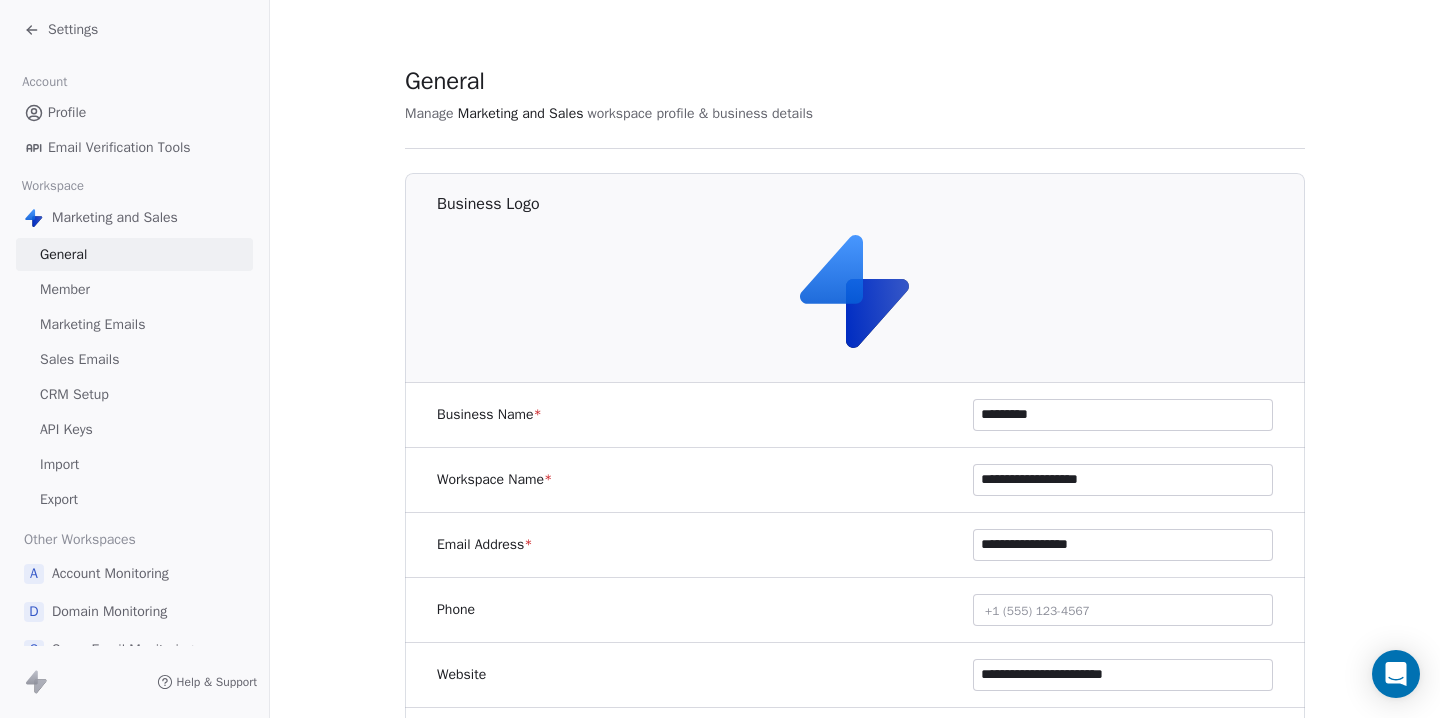 click on "Import" at bounding box center [134, 464] 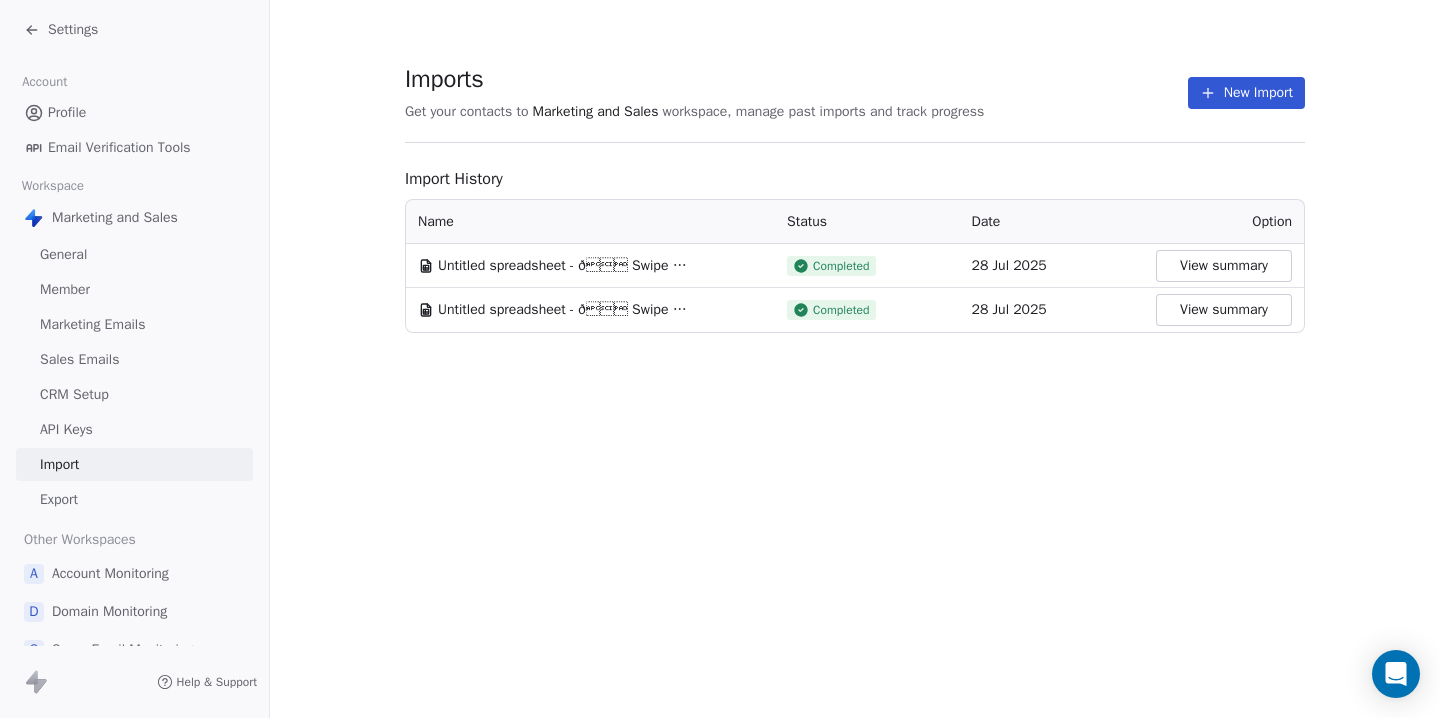 click on "Untitled spreadsheet - ð Swipe One FeedbackÂ Survey _Submissions_2025-07-28 (2).csv" at bounding box center [563, 266] 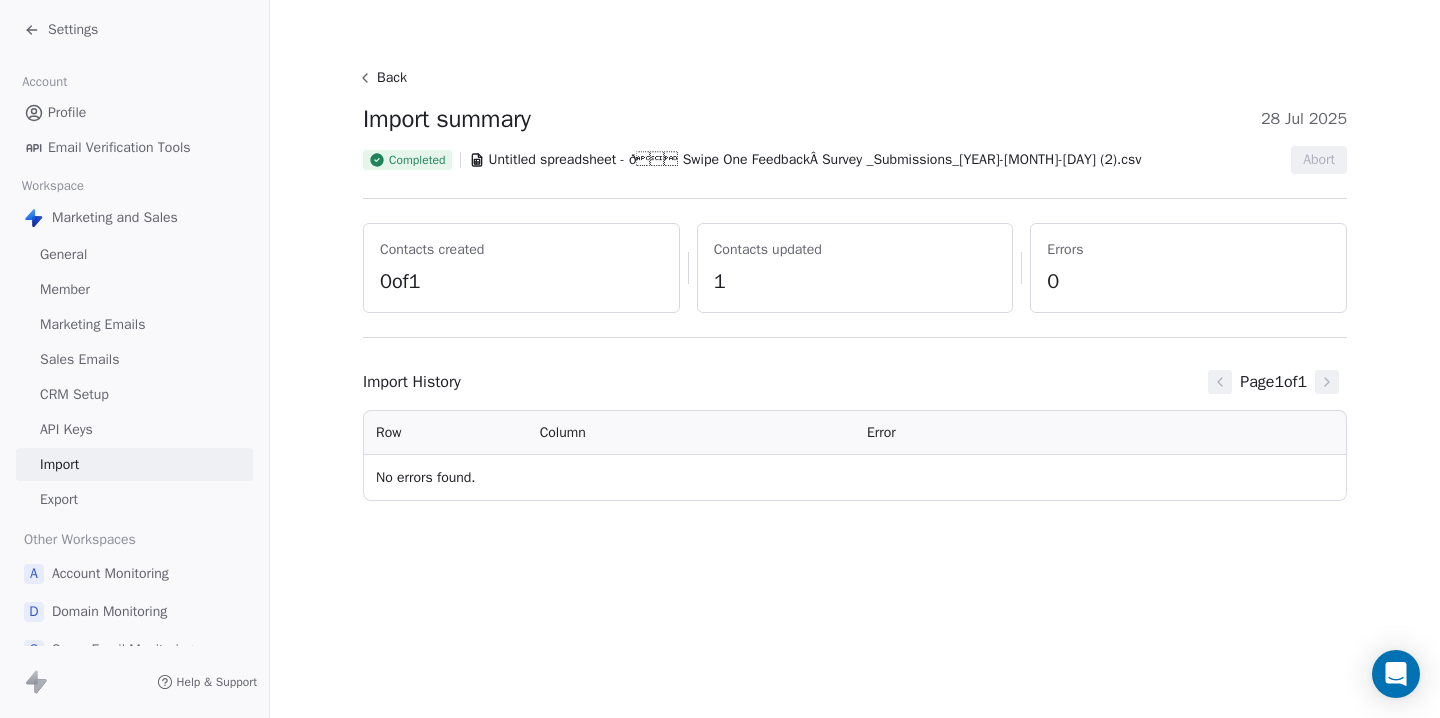 click on "Back" at bounding box center (385, 78) 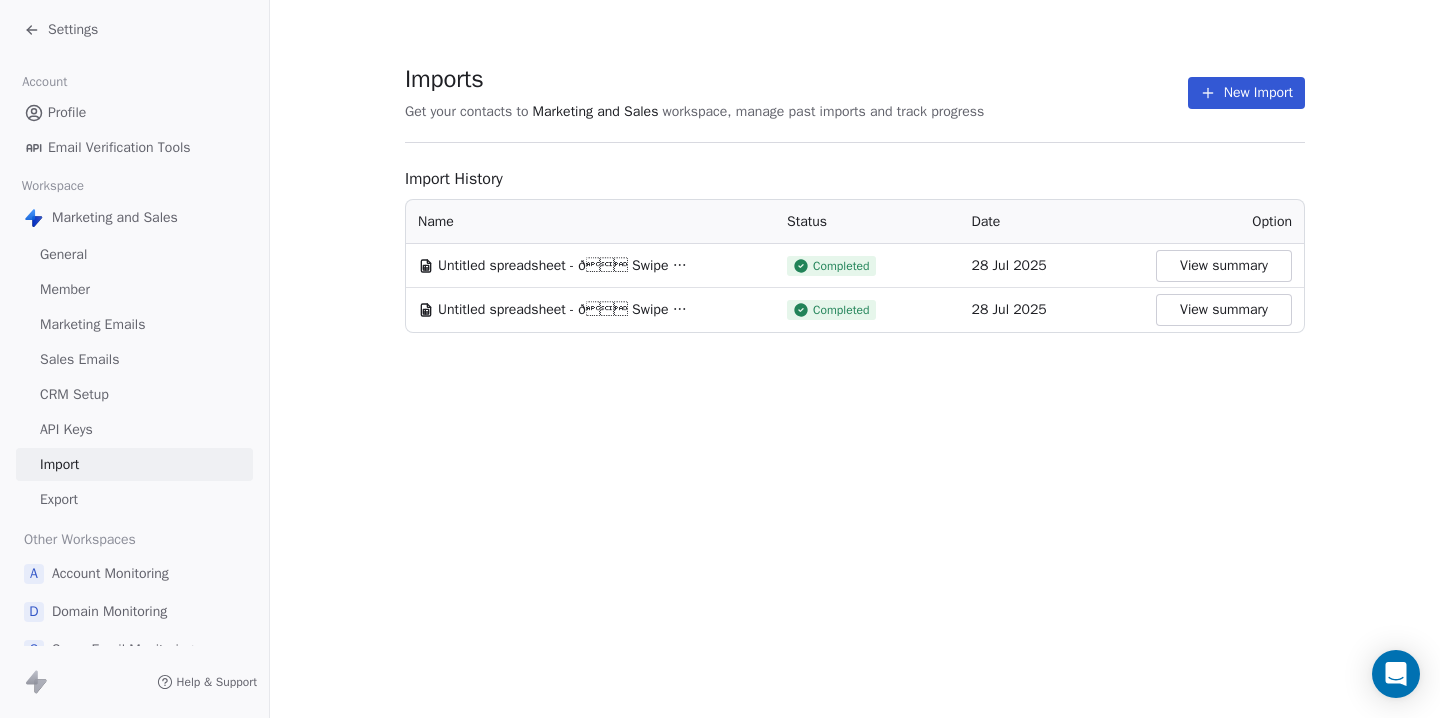 click on "Imports" at bounding box center (694, 79) 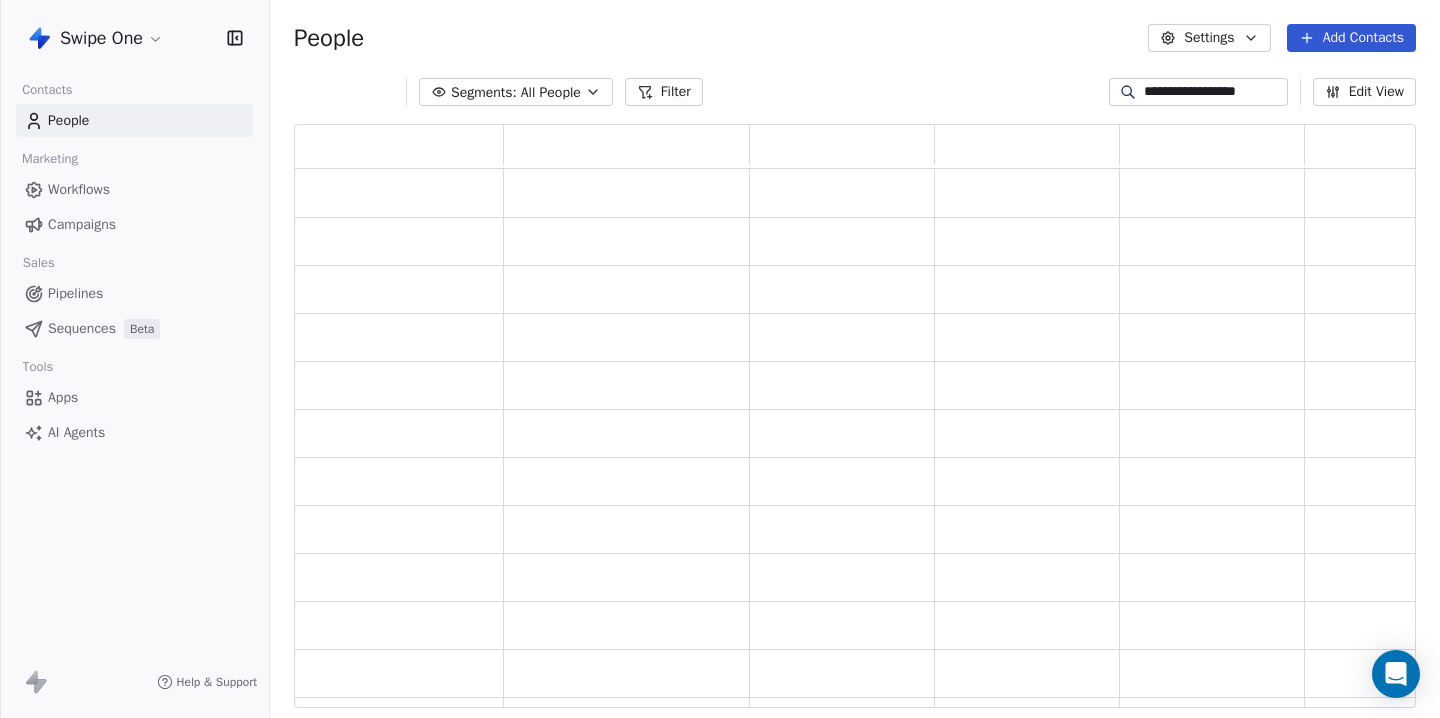scroll, scrollTop: 1, scrollLeft: 1, axis: both 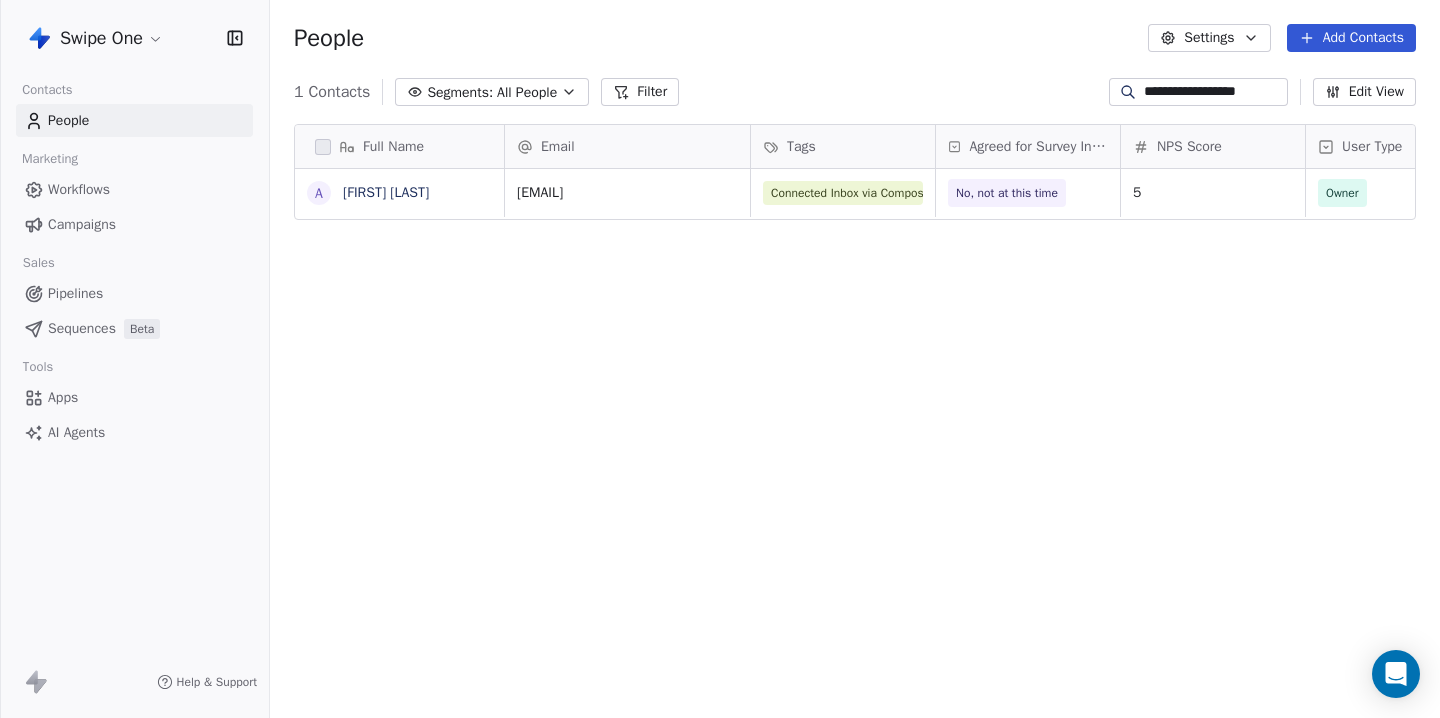 click on "**********" at bounding box center [1214, 92] 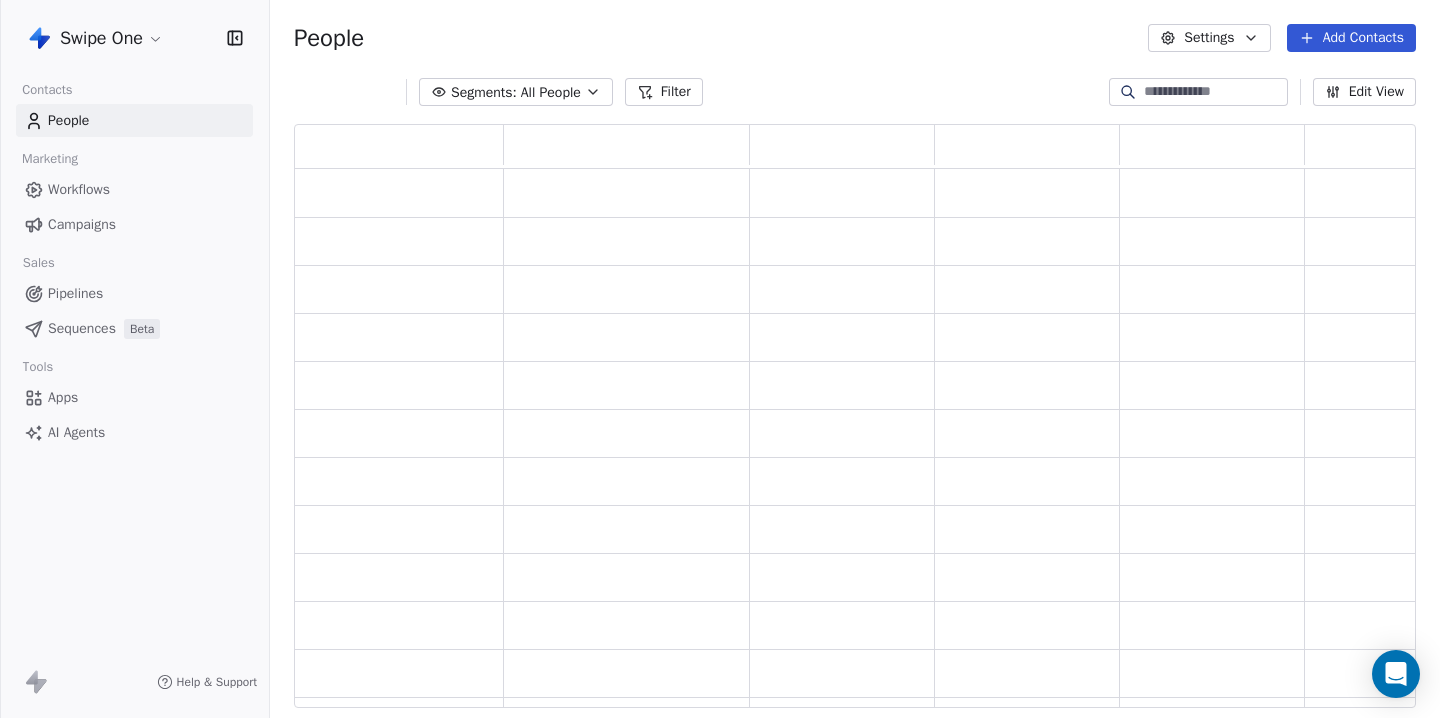 scroll, scrollTop: 1, scrollLeft: 1, axis: both 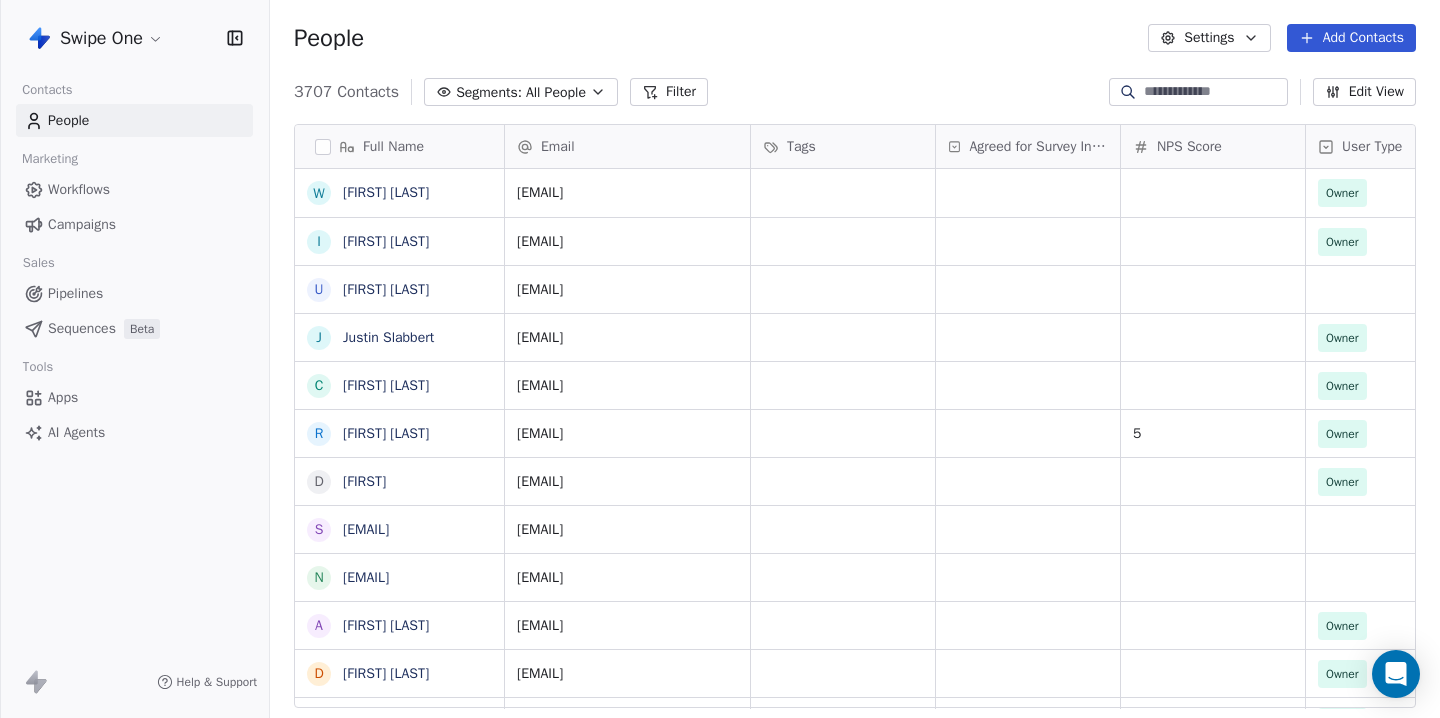 click on "Segments:" at bounding box center [489, 92] 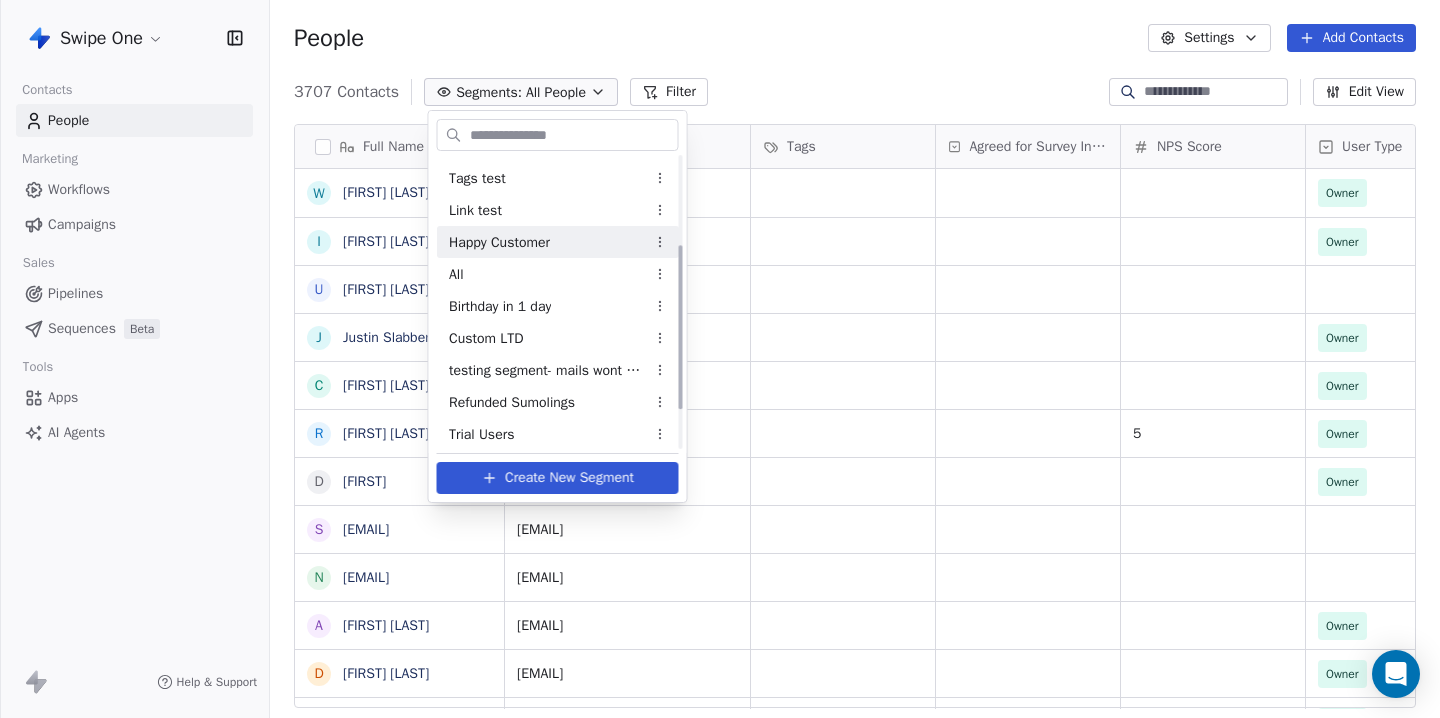 scroll, scrollTop: 226, scrollLeft: 0, axis: vertical 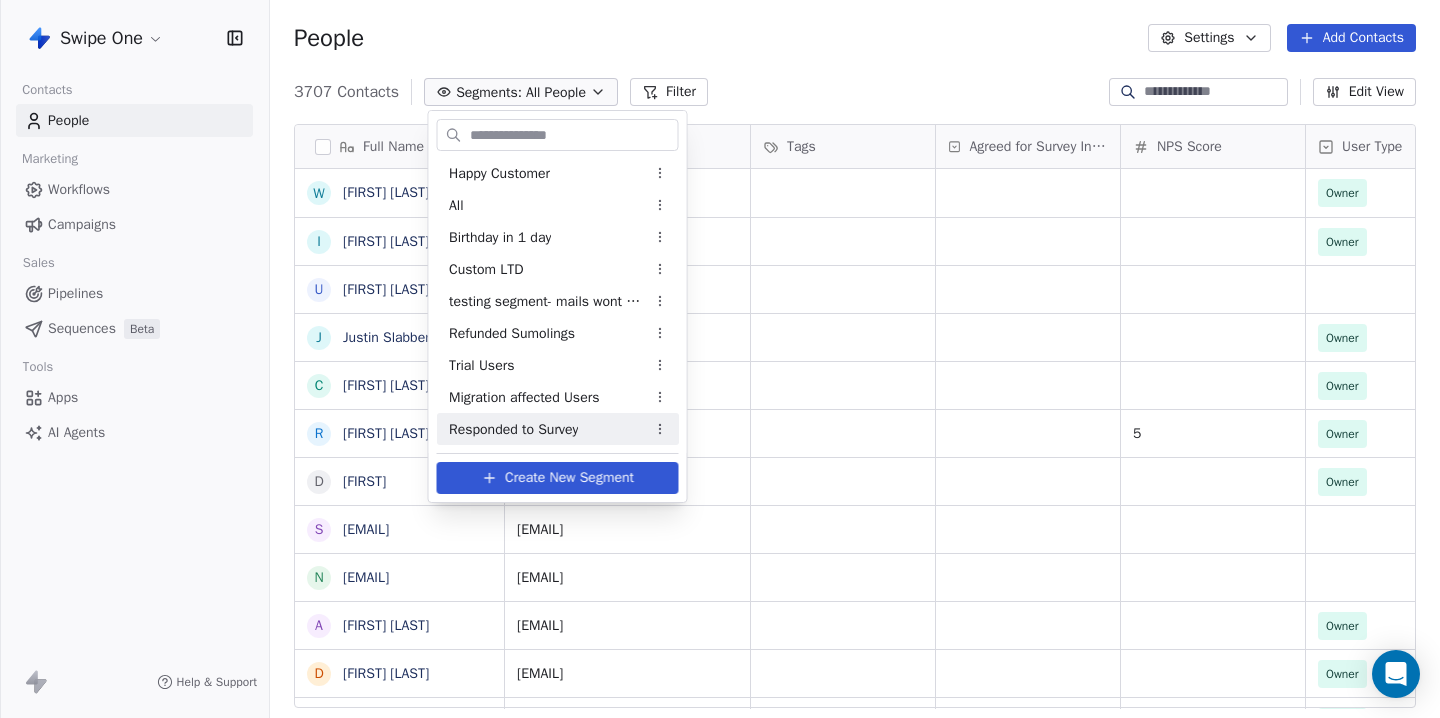 click on "Responded to Survey" at bounding box center [513, 429] 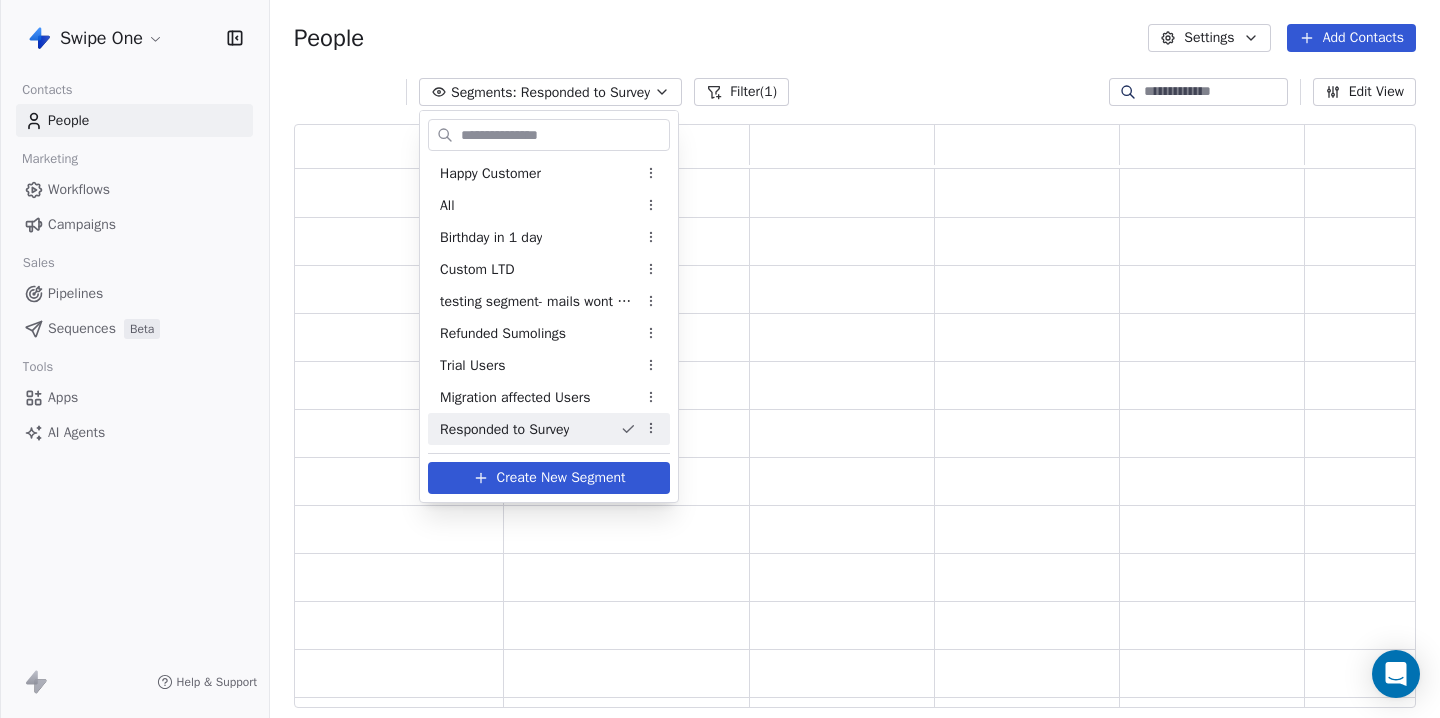 scroll, scrollTop: 1, scrollLeft: 1, axis: both 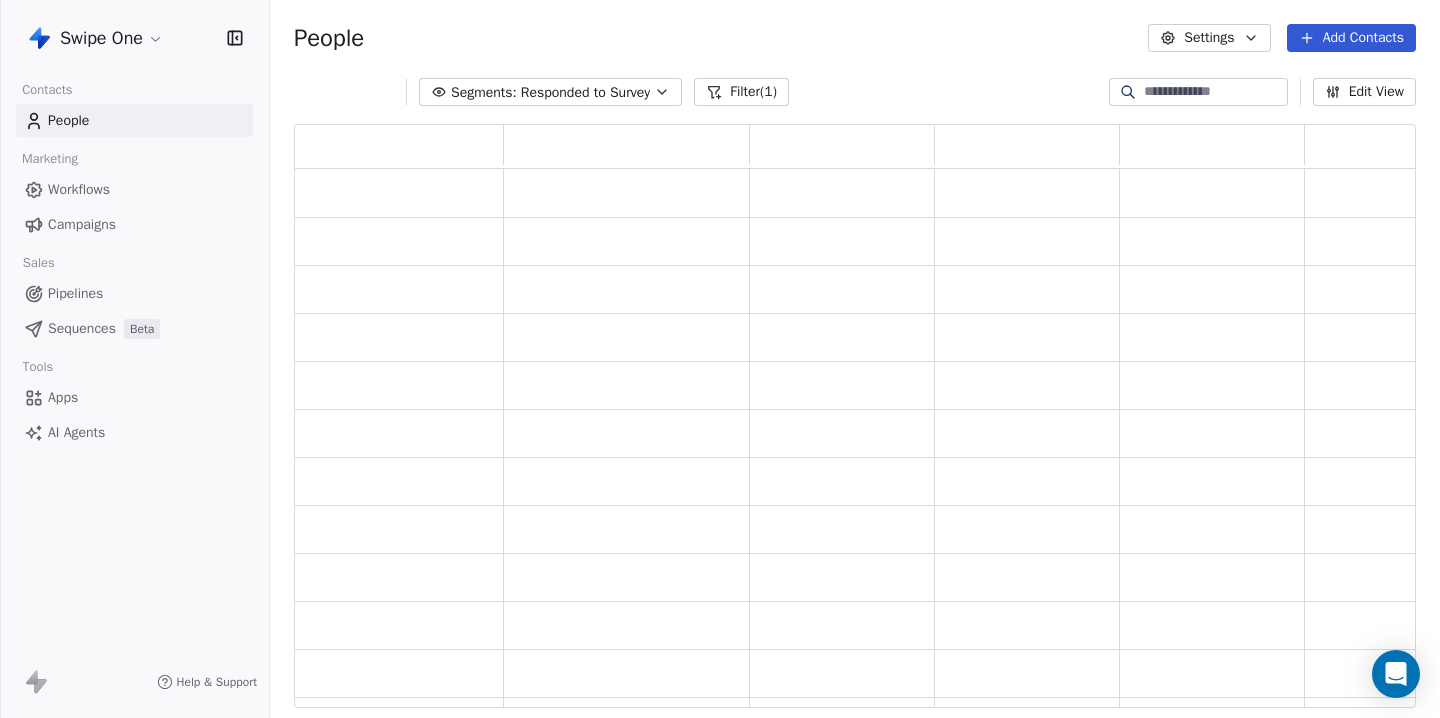 click on "People Settings  Add Contacts" at bounding box center [855, 38] 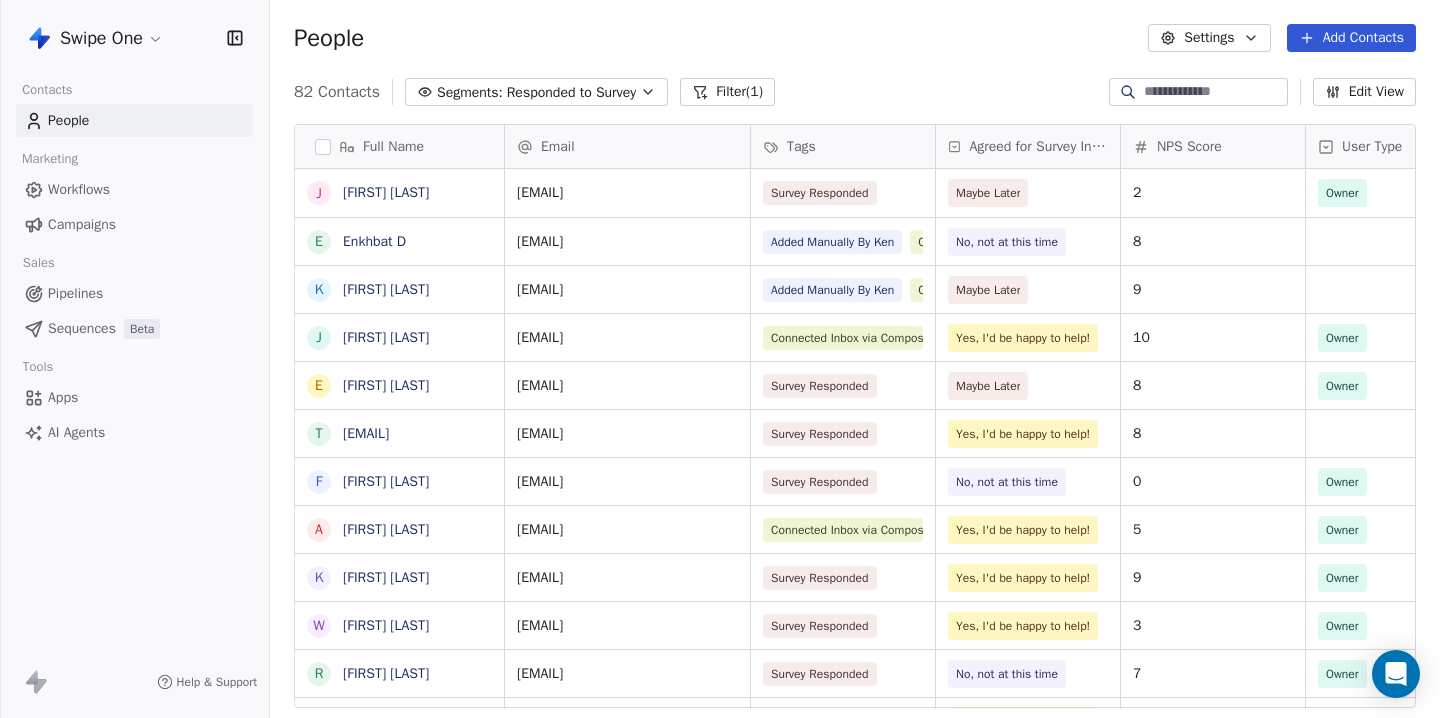 scroll, scrollTop: 1, scrollLeft: 1, axis: both 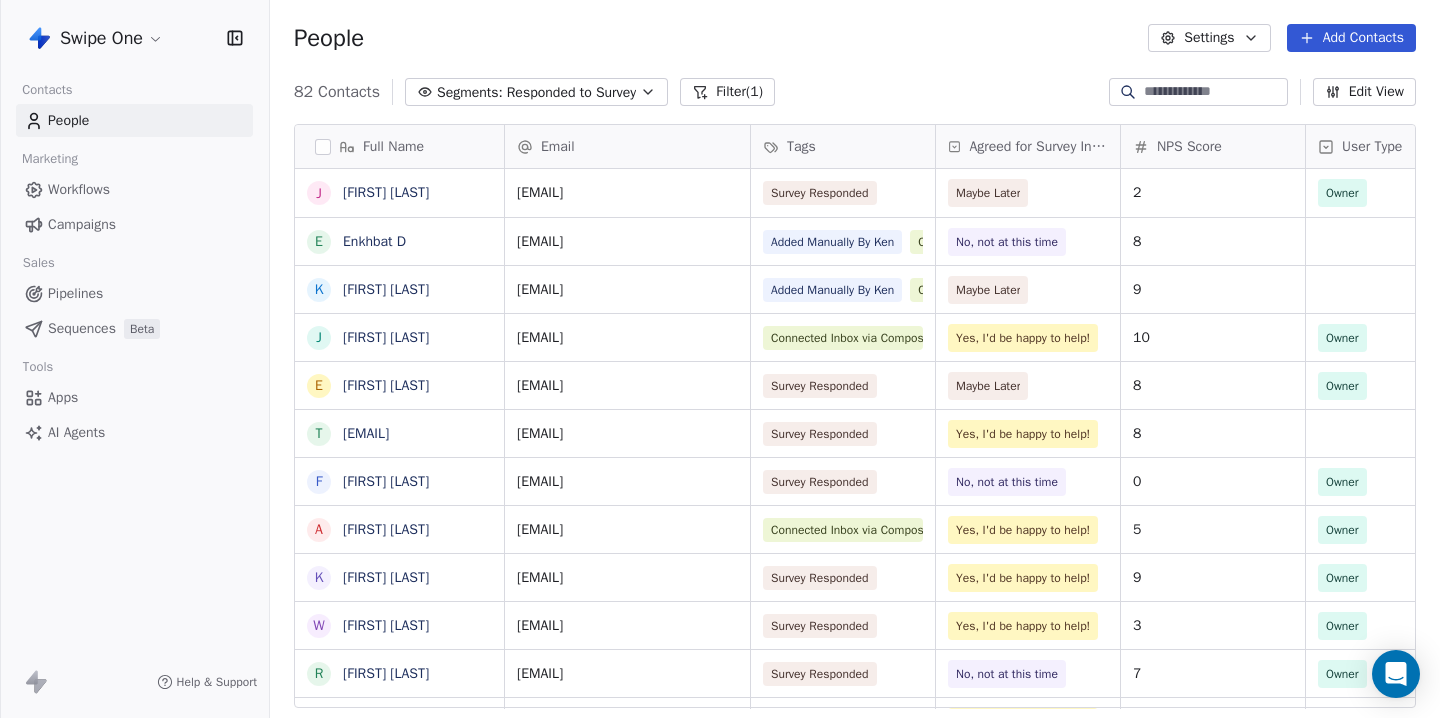 click on "People Settings  Add Contacts" at bounding box center (855, 38) 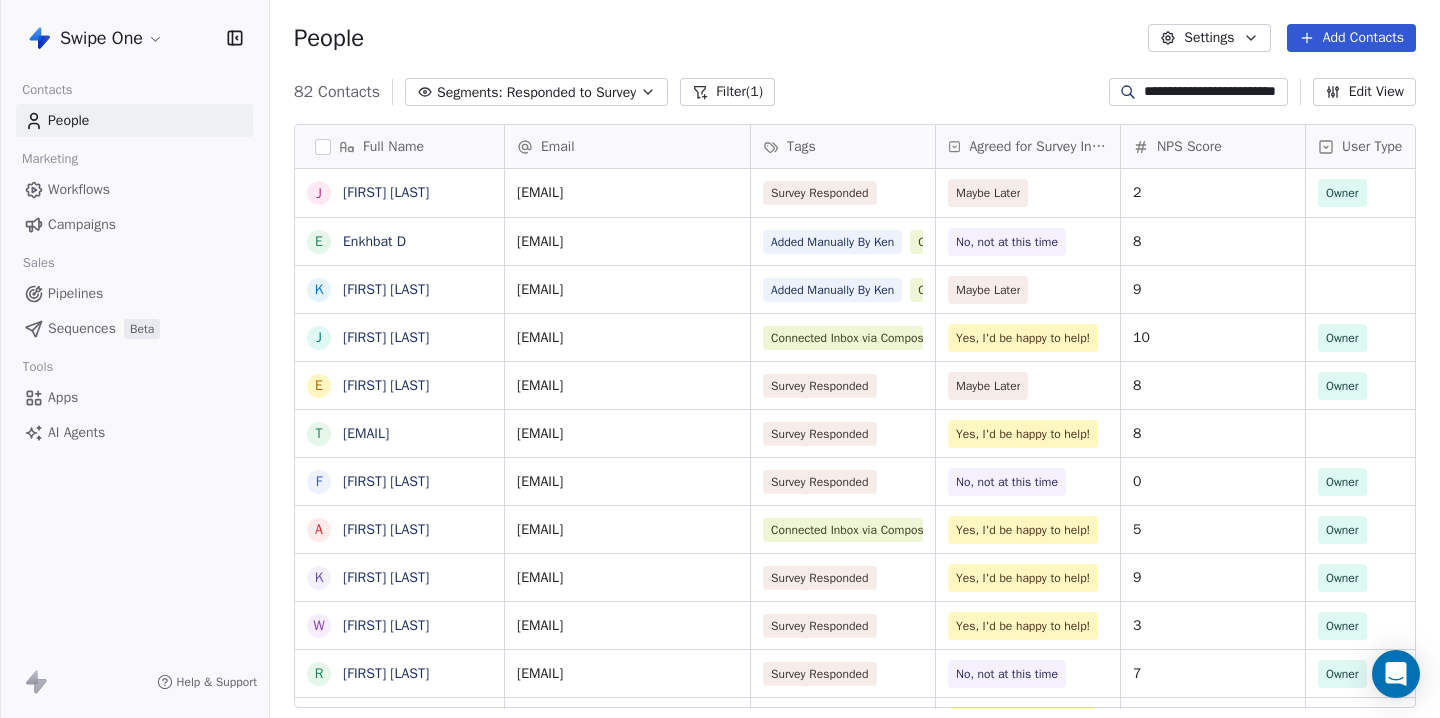 scroll, scrollTop: 0, scrollLeft: 39, axis: horizontal 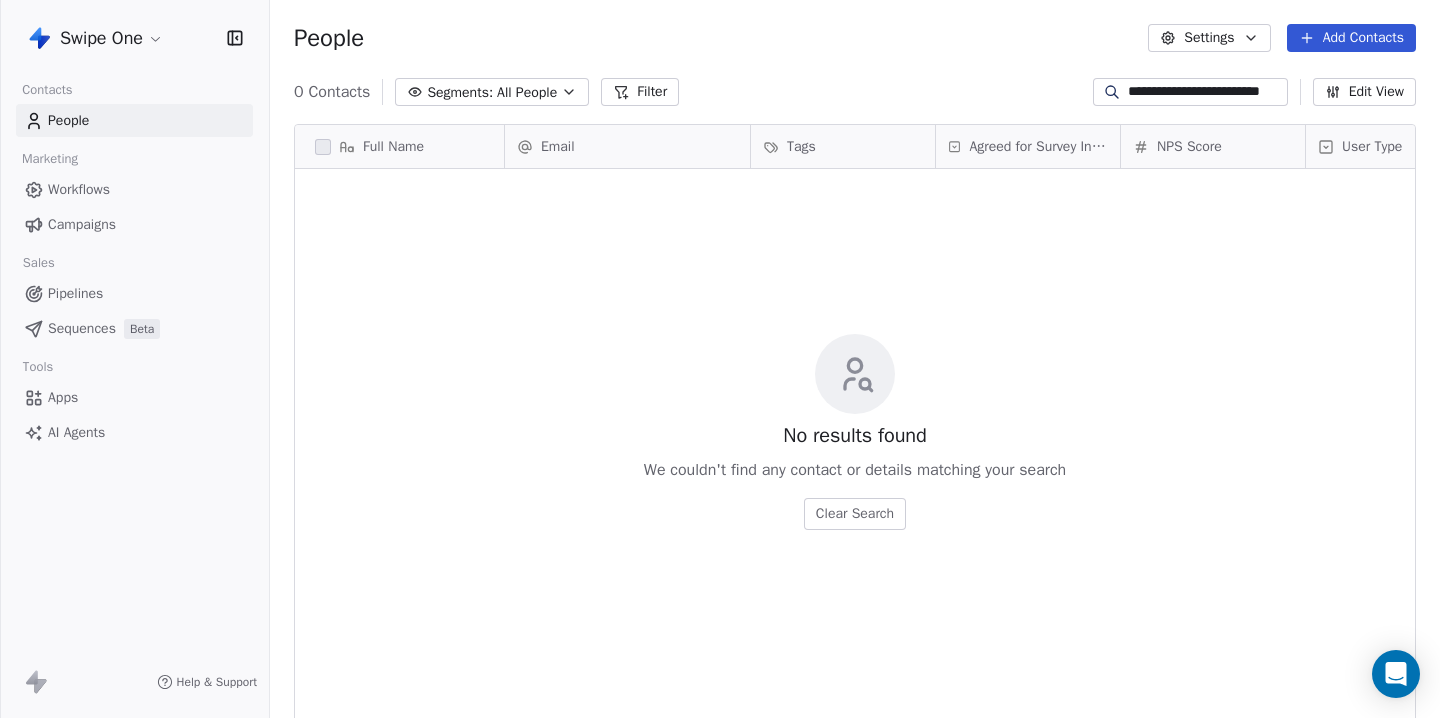 drag, startPoint x: 1144, startPoint y: 94, endPoint x: 1321, endPoint y: 91, distance: 177.02542 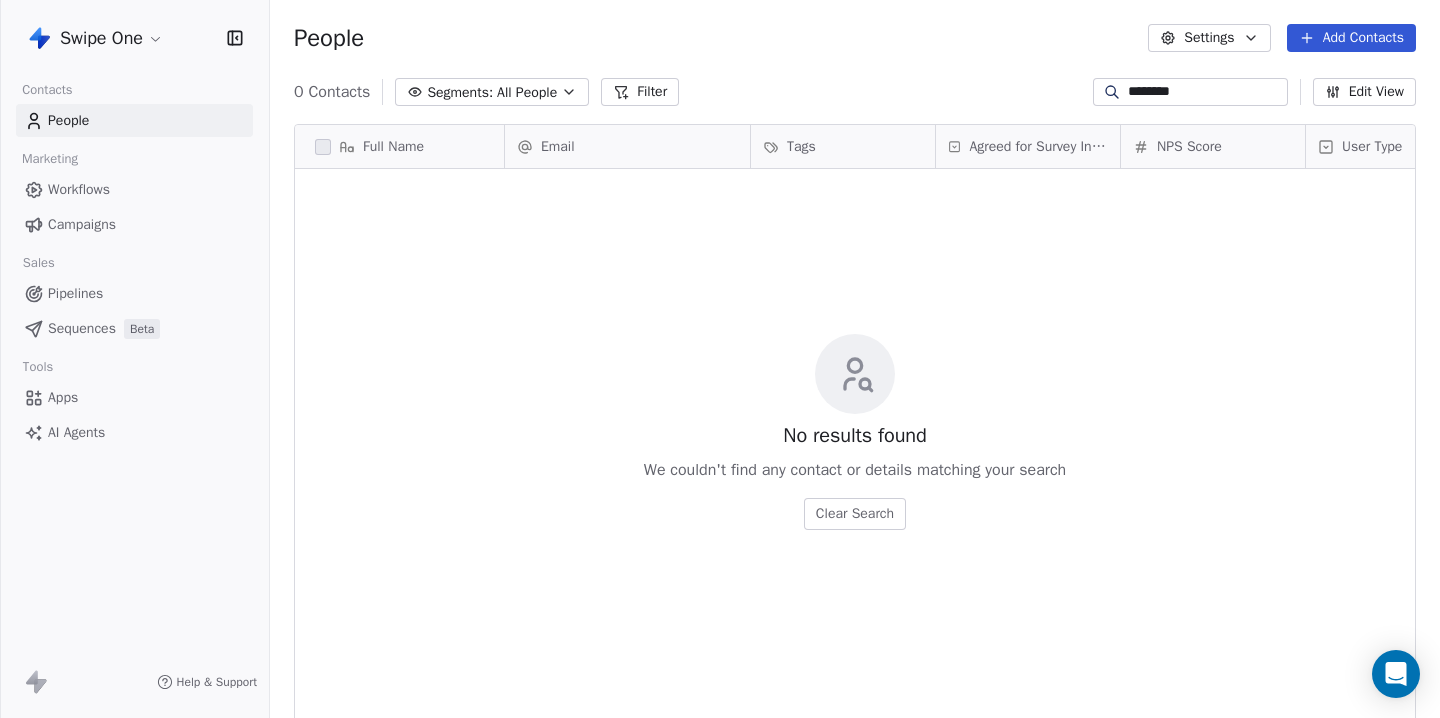 scroll, scrollTop: 0, scrollLeft: 0, axis: both 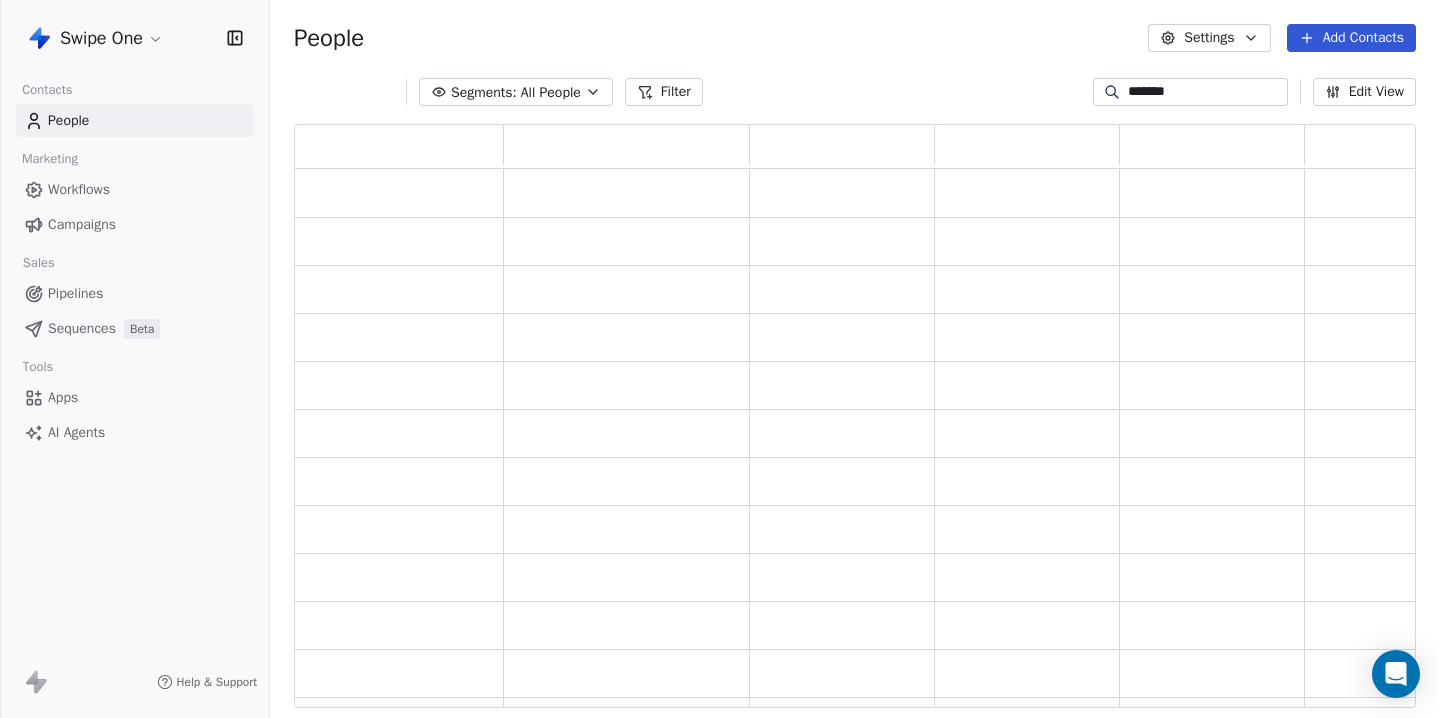 type on "********" 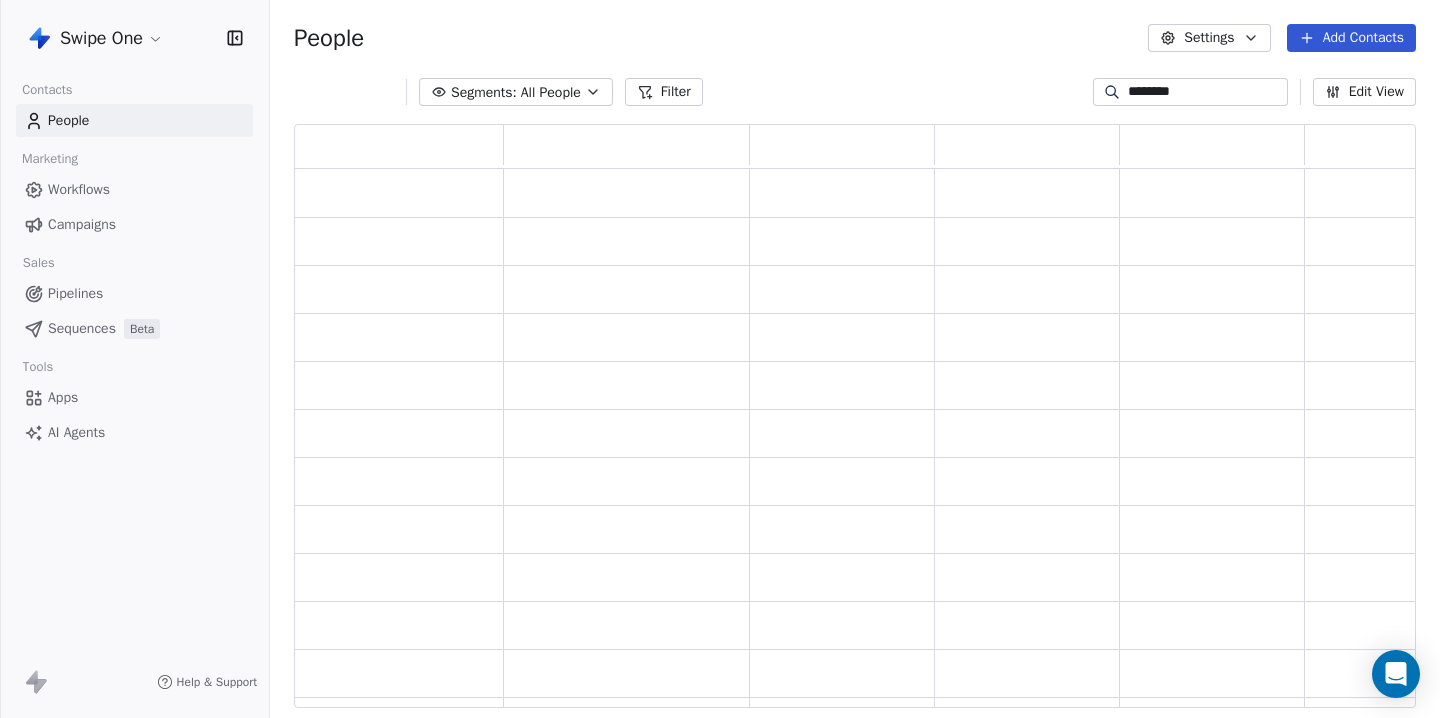 scroll, scrollTop: 1, scrollLeft: 1, axis: both 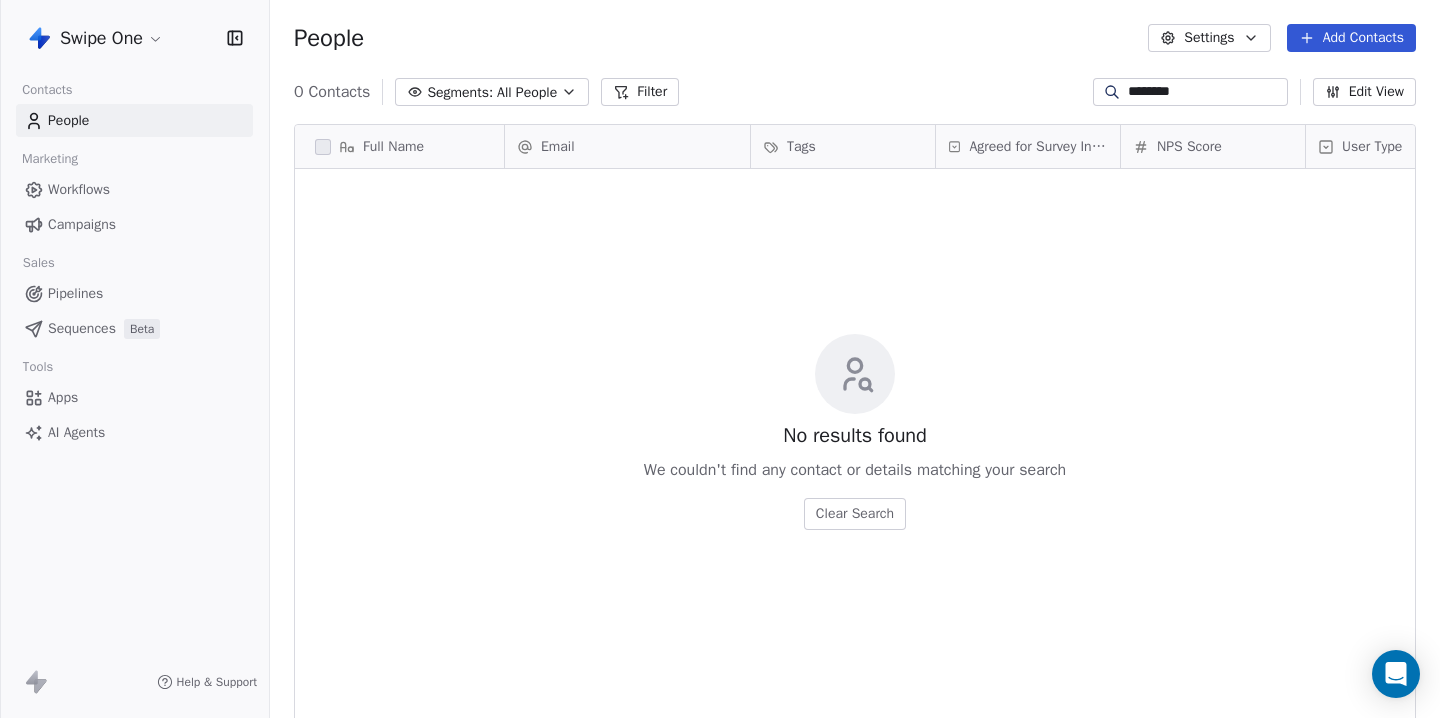 click on "********" at bounding box center [1206, 92] 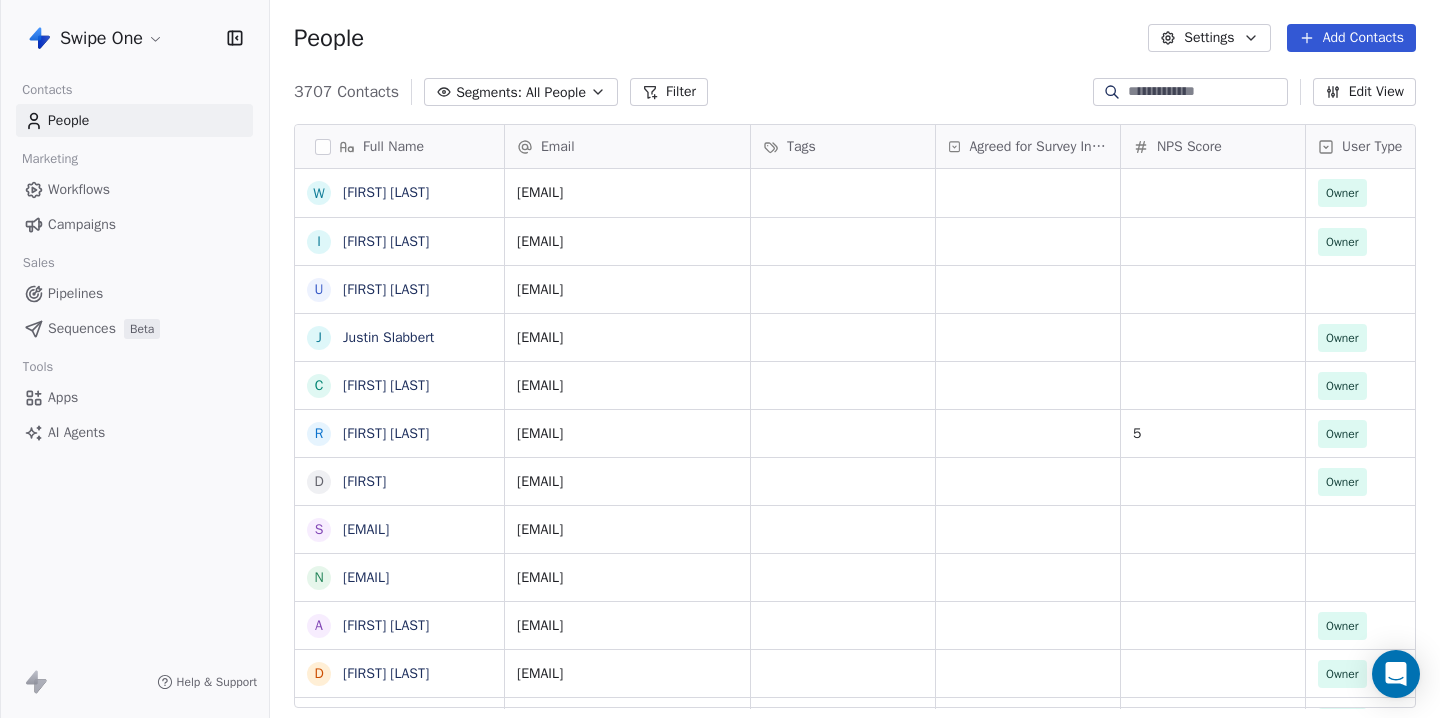 type 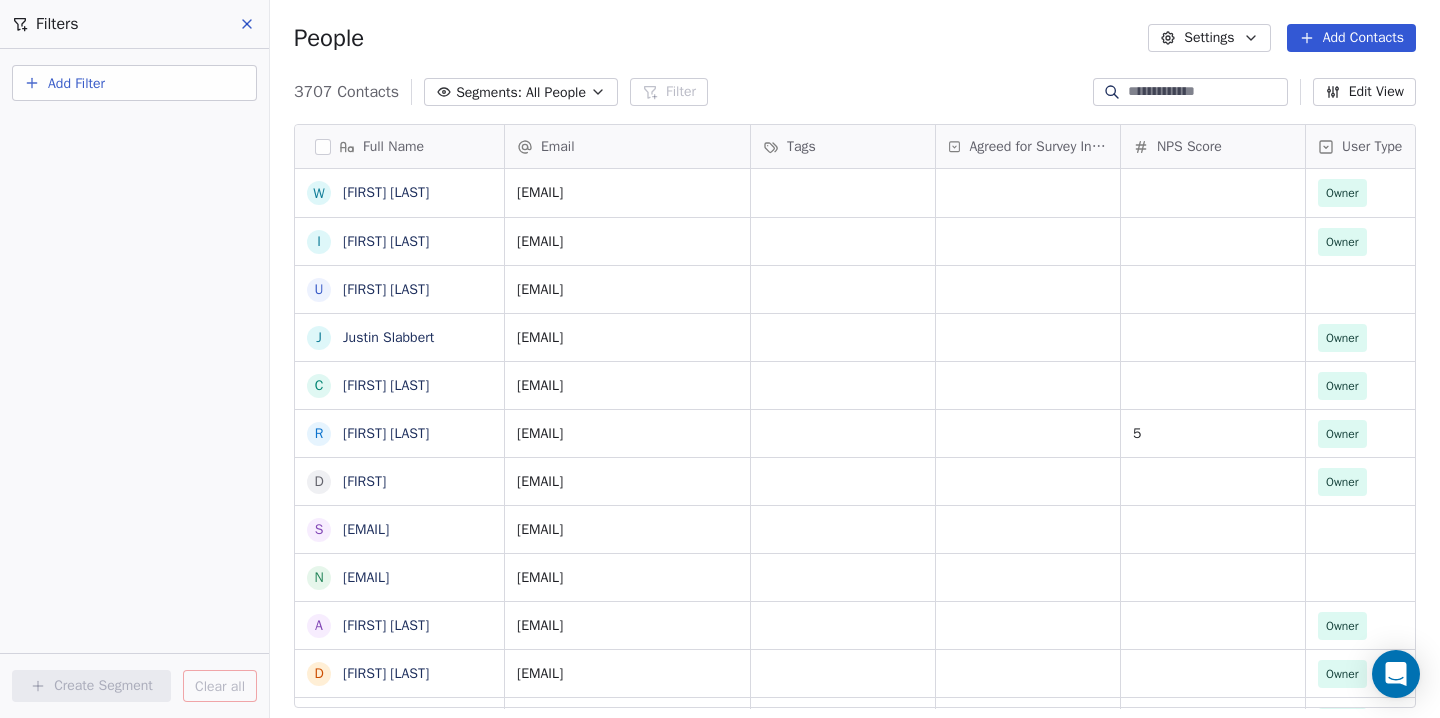 click on "Add Filter" at bounding box center (134, 83) 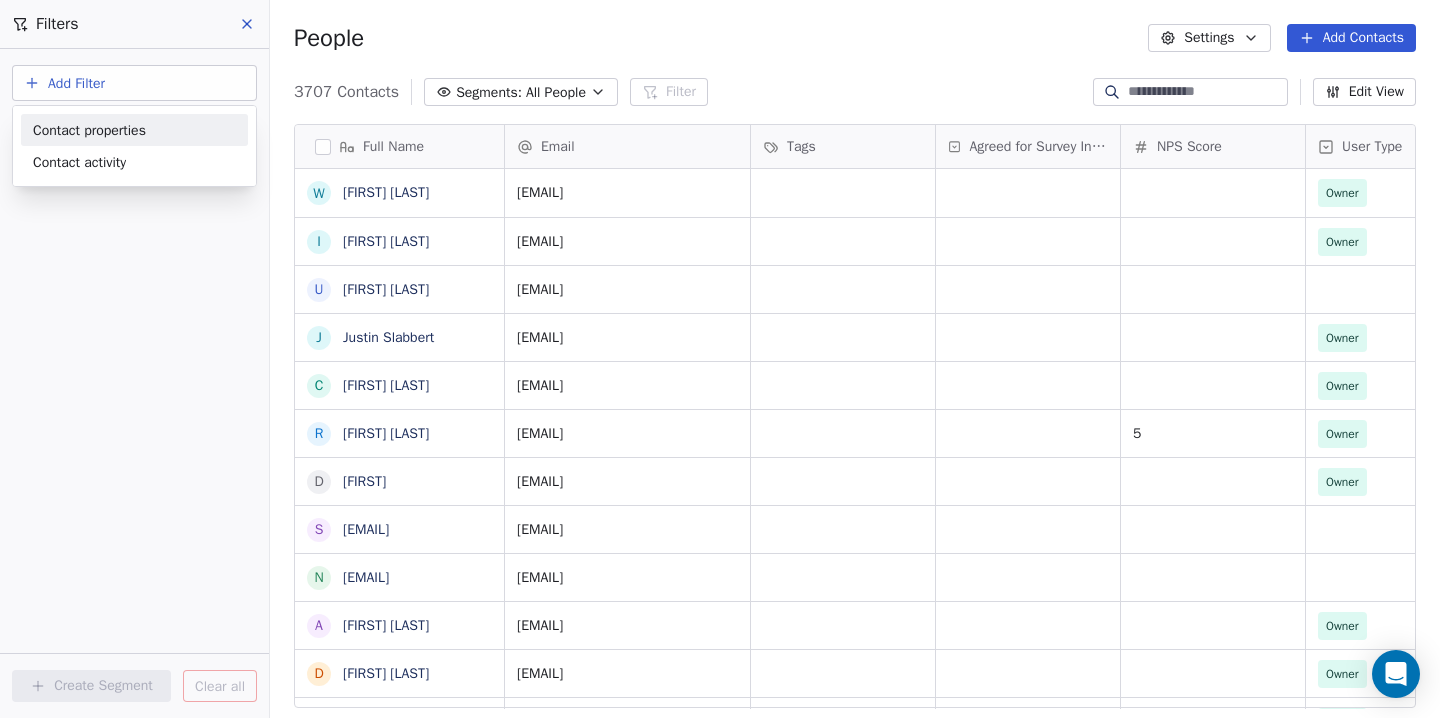 click on "Swipe One Contacts People Marketing Workflows Campaigns Sales Pipelines Sequences Beta Tools Apps AI Agents Help & Support Filters Add Filter  Create Segment Clear all People Settings  Add Contacts 3707 Contacts Segments: All People Filter  Edit View Tag Add to Sequence Export Full Name W Wesley Henderiks I Ingo Reichert U Umesh Kumawat J Justin Slabbert C Christopher Smith r richard liu D Daniel s shahinur@hospicebangladesh.com n nahid@hospicebangladesh.com A Akshara Darapaneni D Deepak Suman D Dhruv Dalsaniya r rebeccaphanwfg@gmail.com t tw52613000@gmail.com j jordan@mcclure.com S Sudo Woodo E EDGE Community L Lisa Chaffin b beta ling N Nica Betaling E Emil W L Liam Barnes r ravjot@soukmedia.co s sdfgdfg dfgdfgdfg A Allan Platsko s success@social-ninja.co K Kapil Handa P Peder Lundstrom l lardizabaldental@gmail.com R Rhoderick Lardizabal s sanju.kunwar@ufl.edu e ebekirunlu@gmail.com Email Tags Agreed for Survey Interview NPS Score User Type Created Date IST Last Updated Date IST Email Marketing Consent 5" at bounding box center [720, 359] 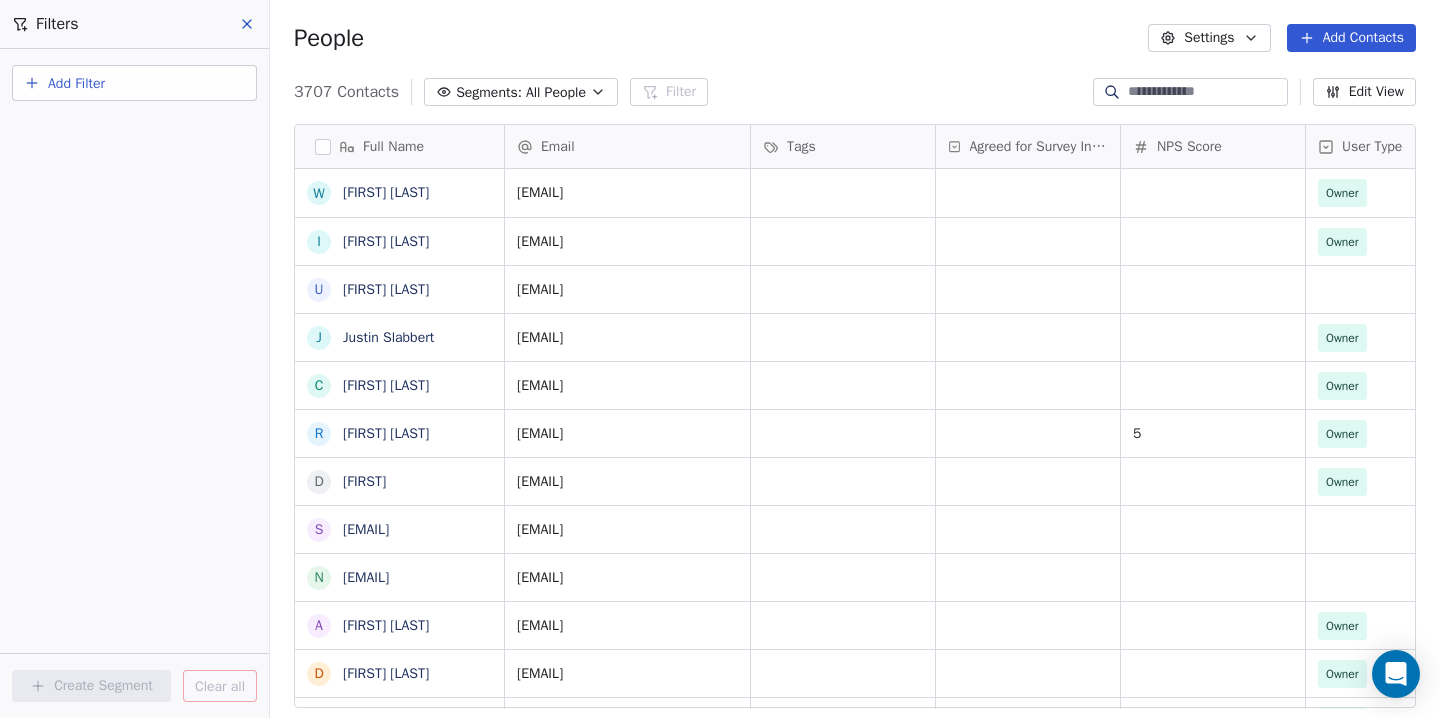 click on "Segments:" at bounding box center [489, 92] 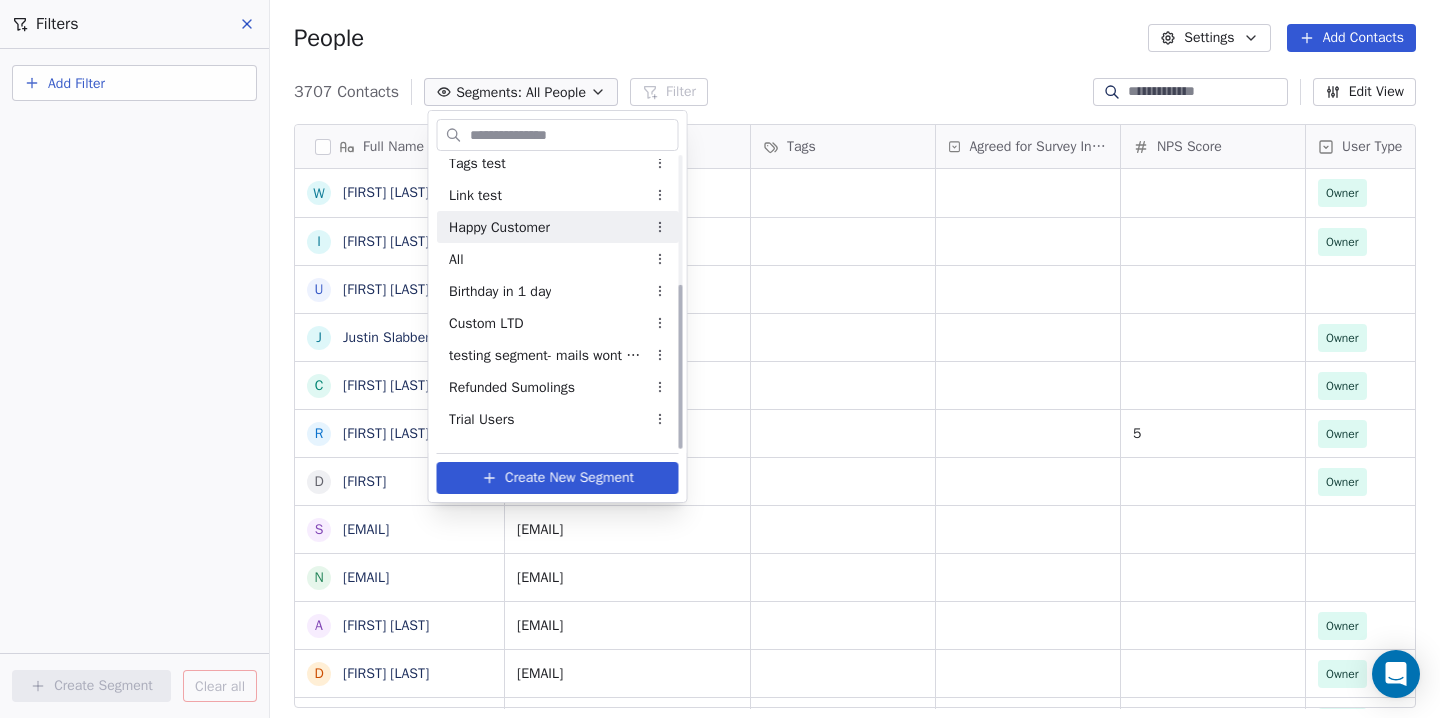 scroll 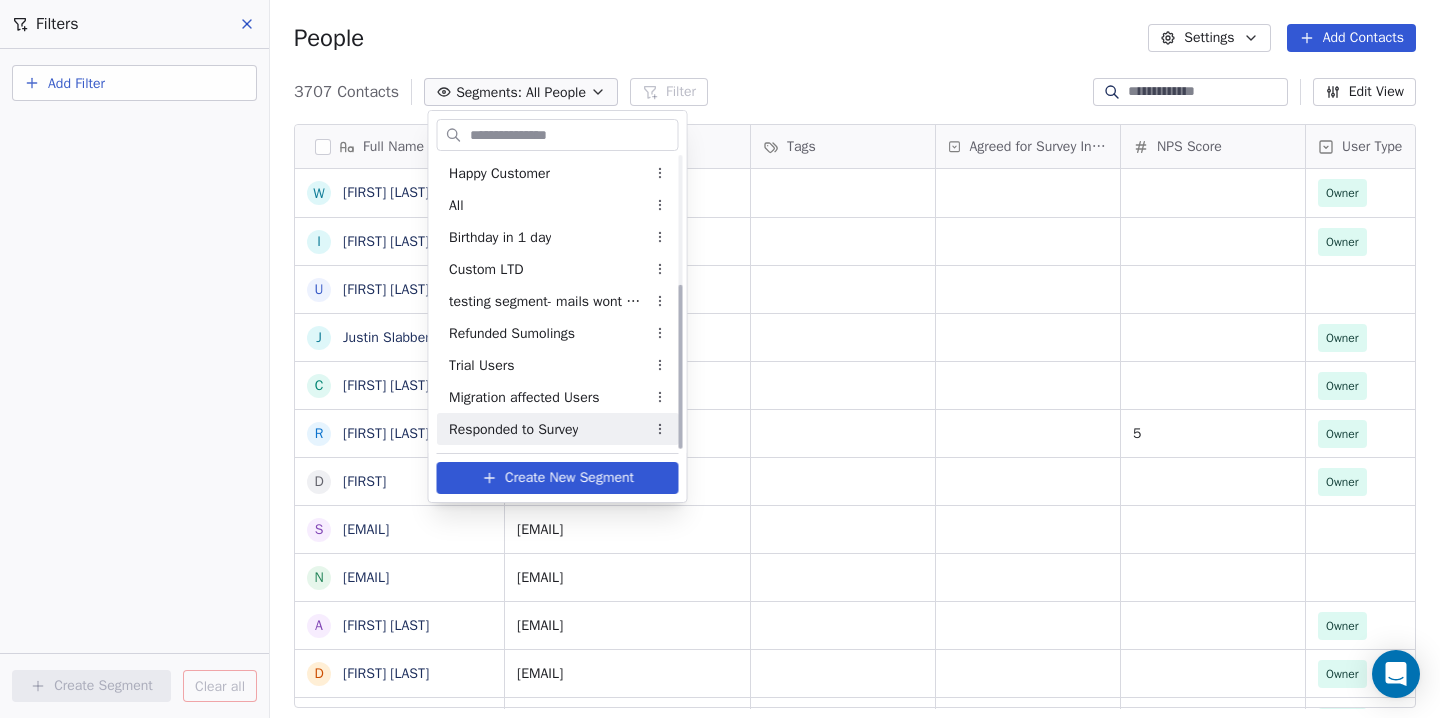 click on "Responded to Survey" at bounding box center (513, 429) 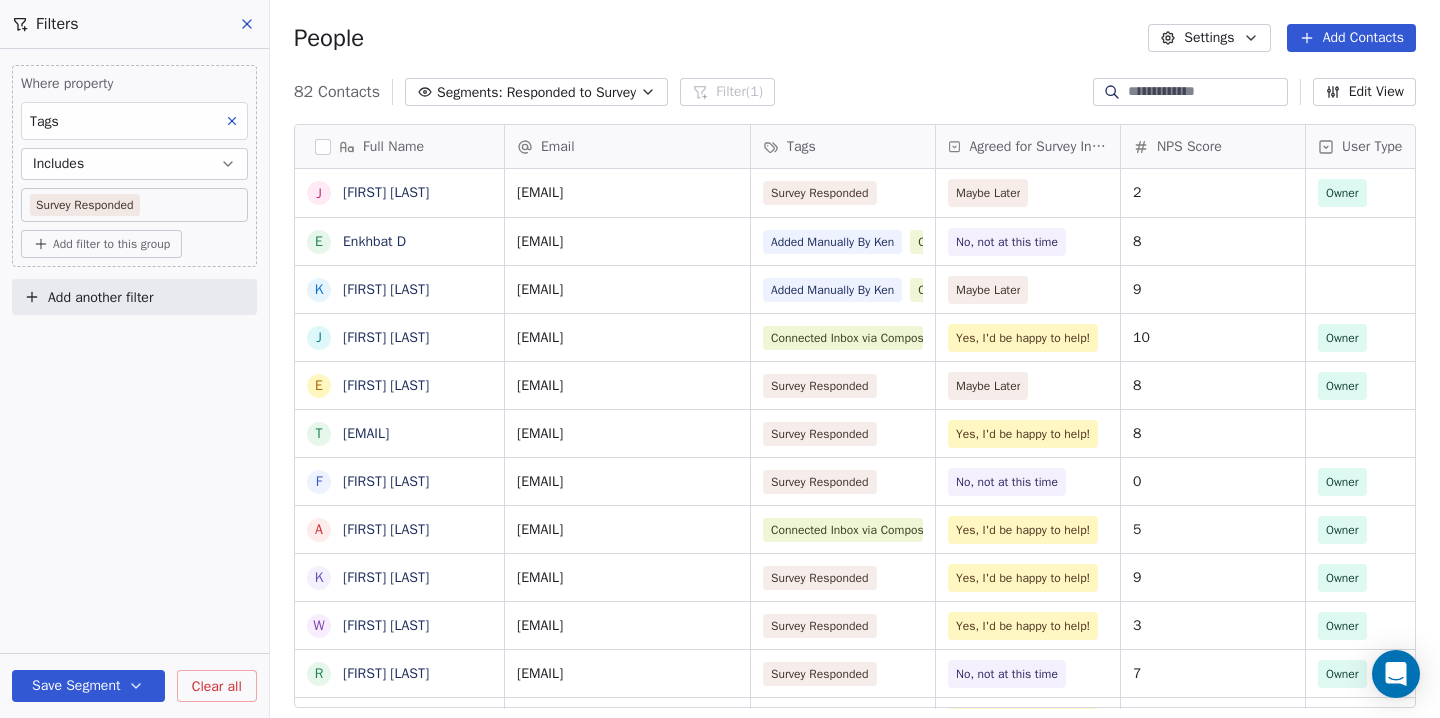 click on "People Settings  Add Contacts" at bounding box center (855, 38) 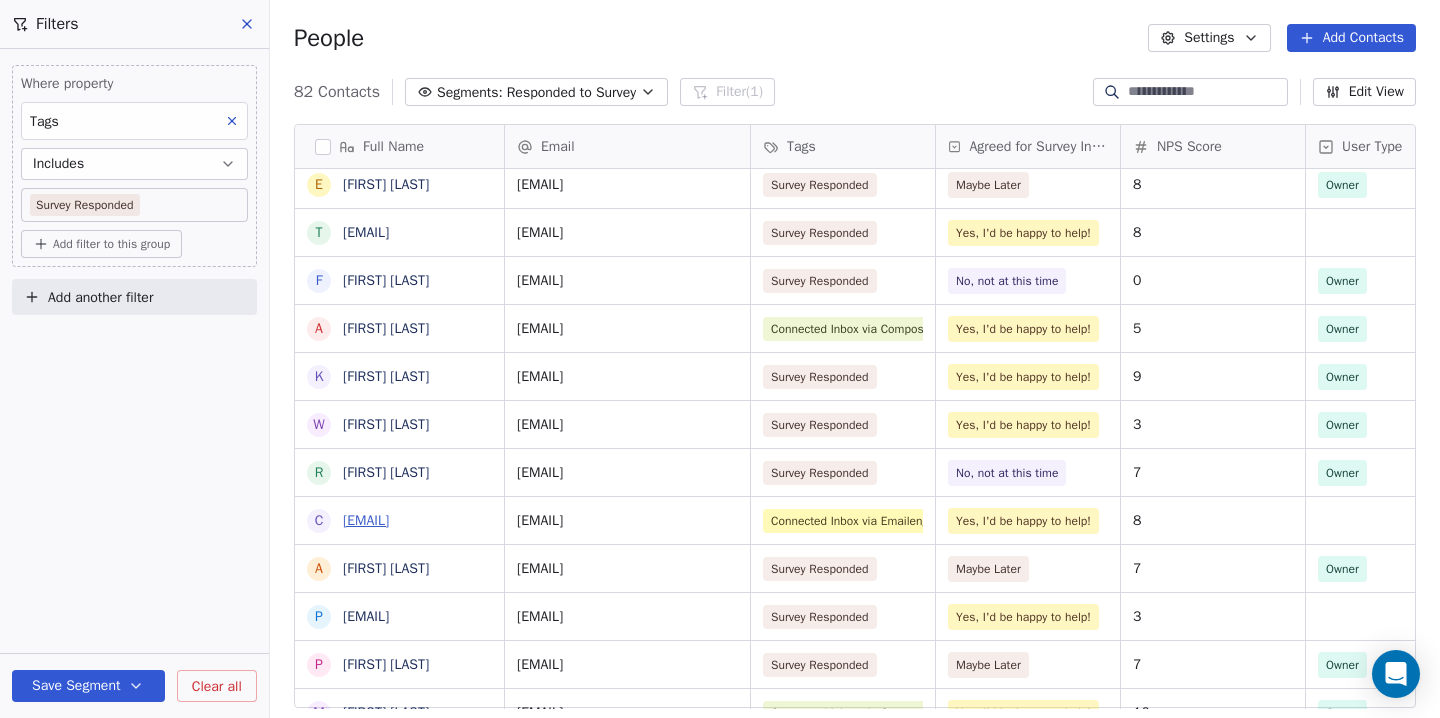click on "clemence.vignalou@eprocfactory.fr" at bounding box center [366, 520] 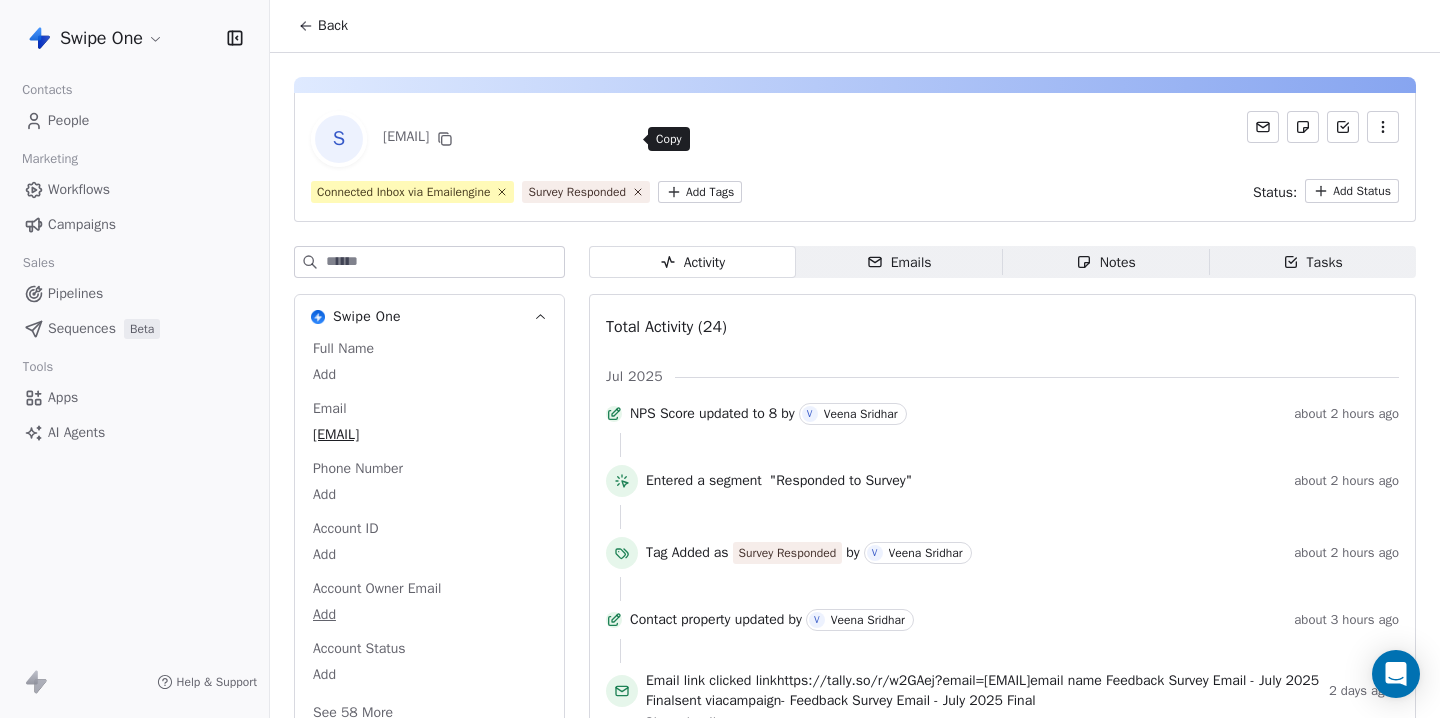click 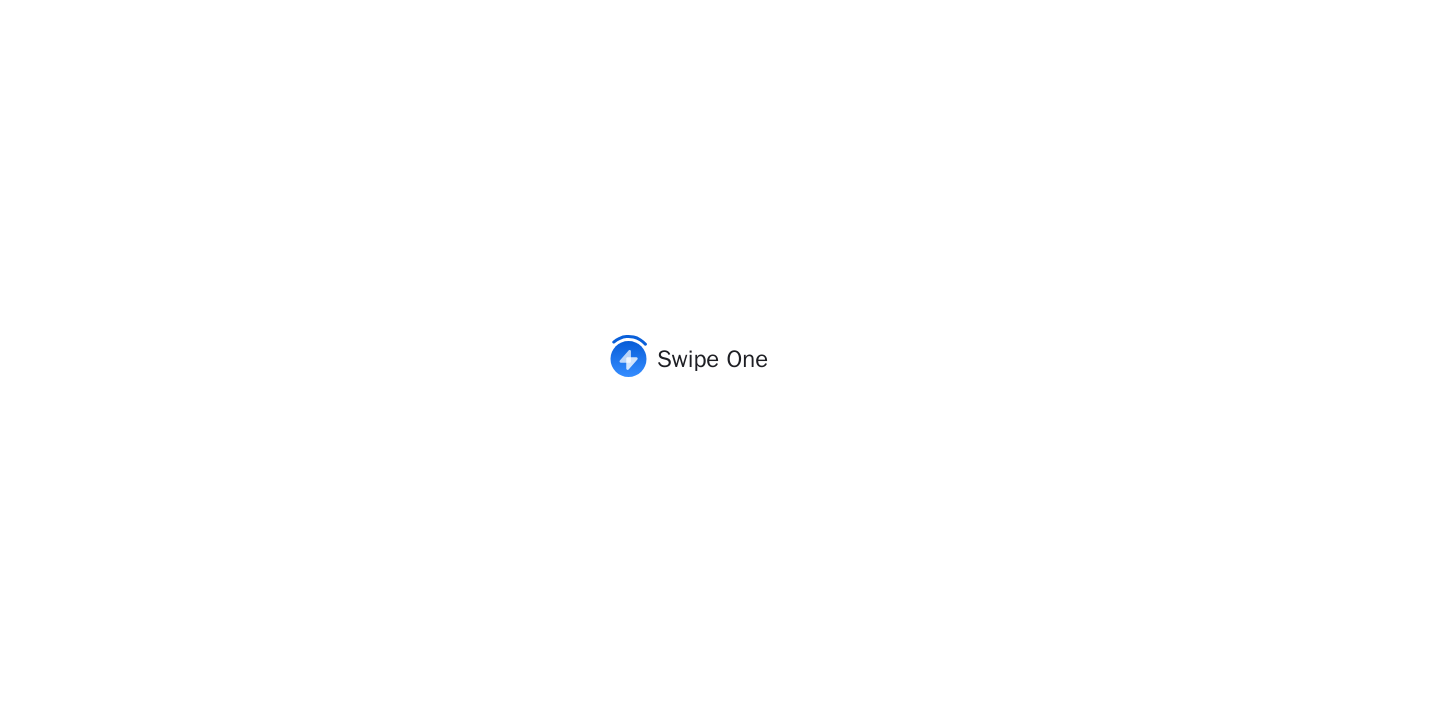 scroll, scrollTop: 0, scrollLeft: 0, axis: both 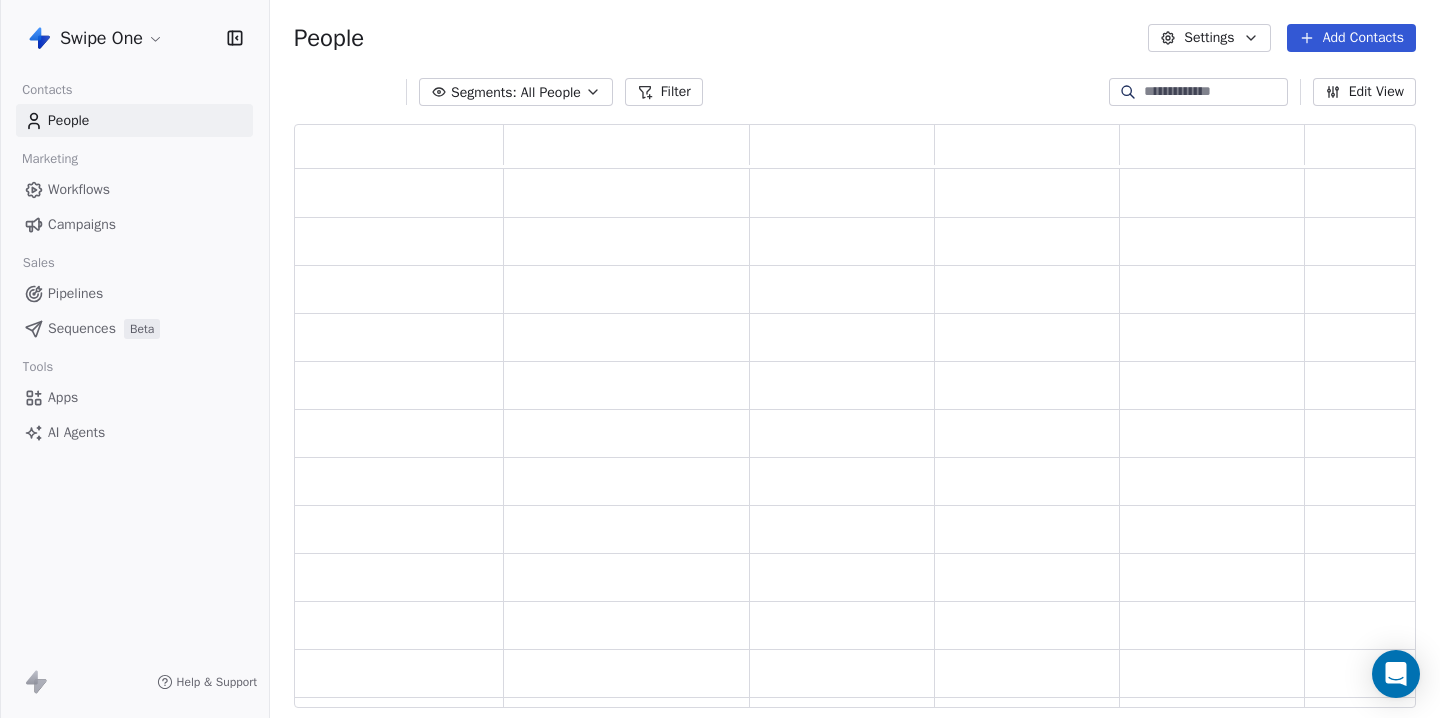 click on "Edit View" at bounding box center (1364, 92) 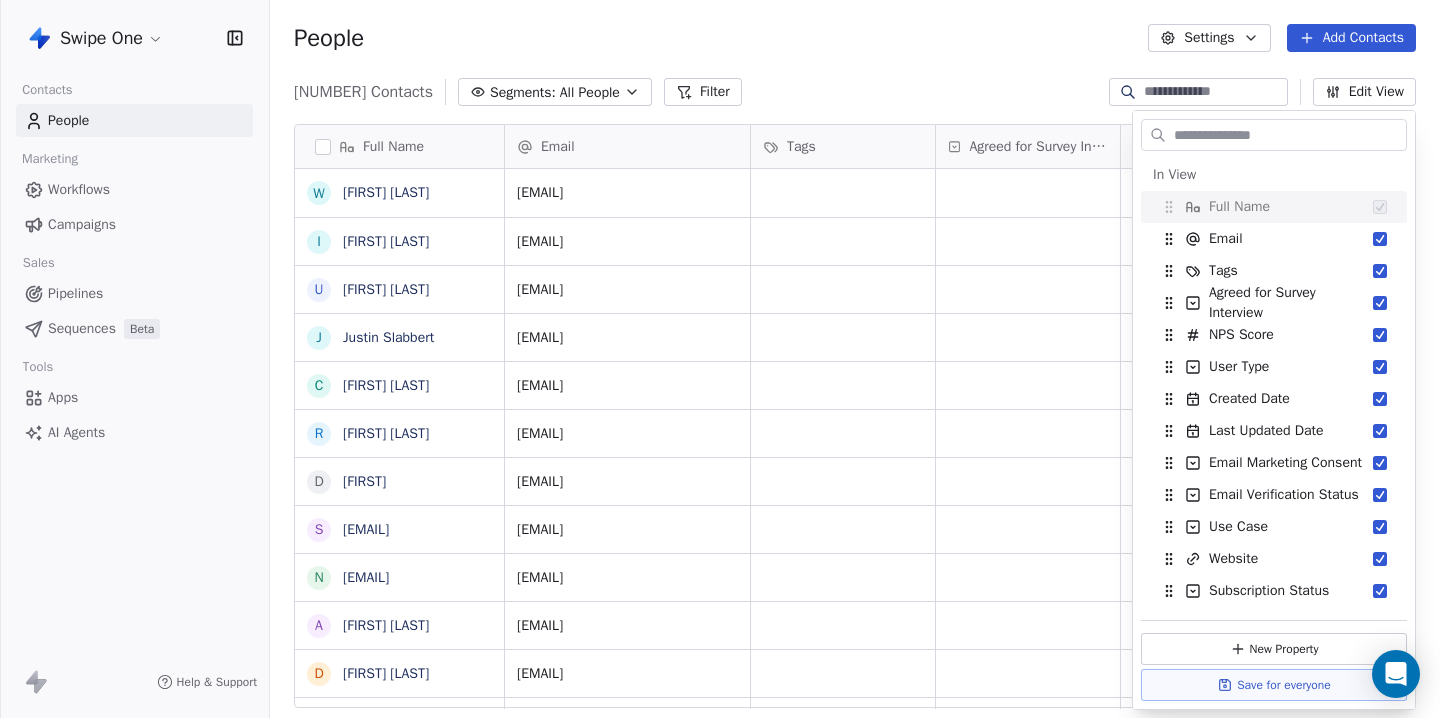 click on "[FULL NAME] [FULL NAME] [FULL NAME] [FULL NAME] [FULL NAME] [EMAIL] [EMAIL] [EMAIL] [EMAIL] [EMAIL] [EMAIL] [EMAIL] [EMAIL] [EMAIL] [EMAIL] [EMAIL] [EMAIL] [EMAIL] [EMAIL] [EMAIL] [EMAIL] [EMAIL] [EMAIL] [EMAIL] [EMAIL] [EMAIL] [EMAIL] [EMAIL] [EMAIL] [EMAIL] [EMAIL] [EMAIL] [EMAIL] [EMAIL] [EMAIL] [EMAIL] [EMAIL] [EMAIL] [EMAIL] [EMAIL] [EMAIL] [EMAIL] [EMAIL] [EMAIL] [EMAIL] [EMAIL] [EMAIL] [EMAIL] [EMAIL] [EMAIL] [EMAIL] [EMAIL] [EMAIL] [EMAIL] [EMAIL] [EMAIL] [EMAIL] [EMAIL] [EMAIL] [EMAIL] [EMAIL] [EMAIL] [EMAIL] [EMAIL] [EMAIL] [EMAIL] [EMAIL] [EMAIL] [EMAIL] [EMAIL] [EMAIL] [EMAIL] [EMAIL] [EMAIL] [EMAIL] [EMAIL] [EMAIL] [EMAIL] [EMAIL] [EMAIL] [EMAIL] [EMAIL] [EMAIL] [EMAIL] [EMAIL] [EMAIL] [EMAIL] [EMAIL] [EMAIL] [EMAIL] [EMAIL] [EMAIL] [EMAIL] [EMAIL] [EMAIL] [EMAIL] [EMAIL] [EMAIL] [EMAIL] [EMAIL] [EMAIL] [EMAIL] [EMAIL] [EMAIL] [EMAIL] [EMAIL] [EMAIL] [EMAIL] [EMAIL] [EMAIL] [EMAIL] [EMAIL] [EMAIL] [EMAIL] [EMAIL] [EMAIL] [EMAIL] [EMAIL] [EMAIL] [EMAIL] [EMAIL] [EMAIL] [EMAIL] [EMAIL] [EMAIL] [EMAIL] [EMAIL] [EMAIL] [EMAIL] [EMAIL] [EMAIL] [EMAIL] [EMAIL] [EMAIL] [EMAIL] [EMAIL] [EMAIL] [EMAIL] [EMAIL] [EMAIL] [EMAIL] [EMAIL] [EMAIL] [EMAIL] [EMAIL] [EMAIL] [EMAIL] [EMAIL] [EMAIL] [EMAIL] [EMAIL] [EMAIL] [EMAIL] [EMAIL] [EMAIL] [EMAIL] [EMAIL] [EMAIL] [EMAIL] [EMAIL] [EMAIL] [EMAIL] [EMAIL] [EMAIL] [EMAIL] [EMAIL] [EMAIL] [EMAIL] [EMAIL] [EMAIL] [EMAIL] [EMAIL] [EMAIL] [EMAIL] [EMAIL] [EMAIL] [EMAIL] [EMAIL] [EMAIL] [EMAIL] [EMAIL] [EMAIL] [EMAIL] [EMAIL] [EMAIL] [EMAIL] [EMAIL] [EMAIL] [EMAIL] [EMAIL] [EMAIL] [EMAIL] [EMAIL] [EMAIL] [EMAIL] [EMAIL] [EMAIL] [EMAIL] [EMAIL] [EMAIL] [EMAIL] [EMAIL] [EMAIL] [EMAIL] [EMAIL] [EMAIL] [EMAIL] [EMAIL] [EMAIL] [EMAIL] [EMAIL] [EMAIL] [EMAIL] [EMAIL] [EMAIL] [EMAIL] [EMAIL] [EMAIL] [EMAIL] [EMAIL] [EMAIL] [EMAIL] [EMAIL] [EMAIL] [EMAIL] [EMAIL] [EMAIL] [EMAIL] [EMAIL] [EMAIL] [EMAIL] [EMAIL] [EMAIL] [EMAIL] [EMAIL] [EMAIL] [EMAIL] [EMAIL] [EMAIL] [EMAIL] [EMAIL] [EMAIL] [EMAIL] [EMAIL] [EMAIL] [EMAIL] [EMAIL] [EMAIL] [EMAIL] [EMAIL] [EMAIL] [EMAIL] [EMAIL] [EMAIL] [EMAIL] [EMAIL] [EMAIL] [EMAIL] [EMAIL] [EMAIL] [EMAIL] [EMAIL] [EMAIL] [EMAIL] [EMAIL] [EMAIL] [EMAIL] [EMAIL] [EMAIL] [EMAIL] [EMAIL] [EMAIL] [EMAIL] [EMAIL] [EMAIL] [EMAIL] [EMAIL] [EMAIL] [EMAIL] [EMAIL] [EMAIL] [EMAIL] [EMAIL] [EMAIL] [EMAIL] [EMAIL] [EMAIL] [EMAIL] [EMAIL] [EMAIL] [EMAIL] [EMAIL] [EMAIL] [EMAIL] [EMAIL] [EMAIL] [EMAIL] [EMAIL] [EMAIL] [EMAIL] [EMAIL] [EMAIL] [EMAIL] [EMAIL] [EMAIL] [EMAIL] [EMAIL] [EMAIL] [EMAIL] [EMAIL] [EMAIL] [EMAIL] [EMAIL] [EMAIL] [EMAIL] [EMAIL] [EMAIL] [EMAIL] [EMAIL] [EMAIL] [EMAIL] [EMAIL] [EMAIL] [EMAIL] [EMAIL] [EMAIL] [EMAIL] [EMAIL] [EMAIL] [EMAIL] [EMAIL] [EMAIL] [EMAIL] [EMAIL] [EMAIL] [EMAIL] [EMAIL] [EMAIL] [EMAIL] [EMAIL] [EMAIL] [EMAIL] [EMAIL] [EMAIL] [EMAIL] [EMAIL] [EMAIL] [EMAIL] [EMAIL] [EMAIL] [EMAIL] [EMAIL] [EMAIL] [EMAIL] [EMAIL] [EMAIL] [EMAIL] [EMAIL] [EMAIL] [EMAIL] [EMAIL] [EMAIL] [EMAIL] [EMAIL] [EMAIL] [EMAIL] [EMAIL] [EMAIL] [EMAIL] [EMAIL] [EMAIL] [EMAIL] [EMAIL] [EMAIL] [EMAIL] [EMAIL] [EMAIL] [EMAIL] [EMAIL] [EMAIL] [EMAIL] [EMAIL] [EMAIL] [EMAIL] [EMAIL] [EMAIL] [EMAIL] [EMAIL] [EMAIL] [EMAIL] [EMAIL] [EMAIL] [EMAIL] [EMAIL] [EMAIL] [EMAIL] [EMAIL] [EMAIL] [EMAIL] [EMAIL] [EMAIL] [EMAIL] [EMAIL] [EMAIL] [EMAIL] [EMAIL] [EMAIL] [EMAIL] [EMAIL] [EMAIL] [EMAIL] [EMAIL] [EMAIL] [EMAIL] [EMAIL] [EMAIL] [EMAIL] [EMAIL] [EMAIL] [EMAIL] [EMAIL] [EMAIL] [EMAIL] [EMAIL] [EMAIL] [EMAIL] [EMAIL] [EMAIL] [EMAIL] [EMAIL] [EMAIL] [EMAIL] [EMAIL] [EMAIL] [EMAIL] [EMAIL] [EMAIL] [EMAIL] [EMAIL] [EMAIL] [EMAIL] [EMAIL] [EMAIL] [EMAIL] [EMAIL] [EMAIL] [EMAIL] [EMAIL] [EMAIL] [EMAIL] [EMAIL] [EMAIL] [EMAIL] [EMAIL] [EMAIL] [EMAIL] [EMAIL] [EMAIL] [EMAIL] [EMAIL] [EMAIL] [EMAIL] [EMAIL] [EMAIL] [EMAIL] [EMAIL] [EMAIL] [EMAIL] [EMAIL] [EMAIL] [EMAIL] [EMAIL] [EMAIL] [EMAIL] [EMAIL] [EMAIL] [EMAIL] [EMAIL] [EMAIL] [EMAIL] [EMAIL] [EMAIL] [EMAIL] [EMAIL] [EMAIL] [EMAIL] [EMAIL] [EMAIL] [EMAIL] [EMAIL] [EMAIL] [EMAIL] [EMAIL] [EMAIL] [EMAIL] [EMAIL] [EMAIL] [EMAIL] [EMAIL] [EMAIL] [EMAIL] [EMAIL] [EMAIL] [EMAIL] [EMAIL] [EMAIL] [EMAIL] [EMAIL] [EMAIL] [EMAIL] [EMAIL] [EMAIL] [EMAIL] [EMAIL] [EMAIL] [EMAIL] [EMAIL] [EMAIL] [EMAIL] [EMAIL] [EMAIL] [EMAIL] [EMAIL] [EMAIL] [EMAIL] [EMAIL] [EMAIL] [EMAIL] [EMAIL] [EMAIL] [EMAIL] [EMAIL] [EMAIL] [EMAIL] [EMAIL] [EMAIL] [EMAIL] [EMAIL] [EMAIL] [EMAIL] [EMAIL] [EMAIL] [EMAIL] [EMAIL] [EMAIL] [EMAIL] [EMAIL] [EMAIL] [EMAIL] [EMAIL] [EMAIL] [EMAIL] [EMAIL] [EMAIL] [EMAIL] [EMAIL] [EMAIL] [EMAIL] [EMAIL] [EMAIL] [EMAIL] [EMAIL] [EMAIL] [EMAIL] [EMAIL] [EMAIL] [EMAIL] [EMAIL] [EMAIL] [EMAIL] [EMAIL] [EMAIL] [EMAIL] [EMAIL] [EMAIL] [EMAIL] [EMAIL] [EMAIL] [EMAIL] [EMAIL] [EMAIL] [EMAIL] [EMAIL] [EMAIL] [EMAIL] [EMAIL] [EMAIL] [EMAIL] [EMAIL] [EMAIL] [EMAIL] [EMAIL] [EMAIL] [EMAIL] [EMAIL] [EMAIL] [EMAIL] [EMAIL] [EMAIL] [EMAIL] [EMAIL] [EMAIL] [EMAIL] [EMAIL] [EMAIL] [EMAIL] [EMAIL] [EMAIL] [EMAIL] [EMAIL] [EMAIL] [EMAIL] [EMAIL] [EMAIL] [EMAIL] [EMAIL] [EMAIL] [EMAIL] [EMAIL] [EMAIL] [EMAIL] [EMAIL] [EMAIL] [EMAIL] [EMAIL] [EMAIL] [EMAIL] [EMAIL] [EMAIL] [EMAIL] [EMAIL] [EMAIL] [EMAIL] [EMAIL] [EMAIL] [EMAIL] [EMAIL] [EMAIL] [EMAIL] [EMAIL] [EMAIL] [EMAIL] [EMAIL] [EMAIL] [EMAIL] [EMAIL] [EMAIL] [EMAIL] [EMAIL] [EMAIL] [EMAIL] [EMAIL] [EMAIL] [EMAIL] [EMAIL] [EMAIL] [EMAIL] [EMAIL] [EMAIL] [EMAIL] [EMAIL] [EMAIL] [EMAIL] [EMAIL] [EMAIL] [EMAIL] [EMAIL] [EMAIL] [EMAIL] [EMAIL] [EMAIL] [EMAIL] [EMAIL] [EMAIL] [EMAIL] [EMAIL] [EMAIL] [EMAIL] [EMAIL] [EMAIL] [EMAIL] [EMAIL] [EMAIL] [EMAIL] [EMAIL] [EMAIL] [EMAIL] [EMAIL] [EMAIL] [EMAIL] [EMAIL] [EMAIL] [EMAIL] [EMAIL] [EMAIL] [EMAIL] [EMAIL] [EMAIL] [EMAIL] [EMAIL] [EMAIL] [EMAIL] [EMAIL] [EMAIL] [EMAIL] [EMAIL] [EMAIL] [EMAIL] [EMAIL] [EMAIL] [EMAIL] [EMAIL] [EMAIL] [EMAIL] [EMAIL] [AEMAIL]" at bounding box center [855, 424] 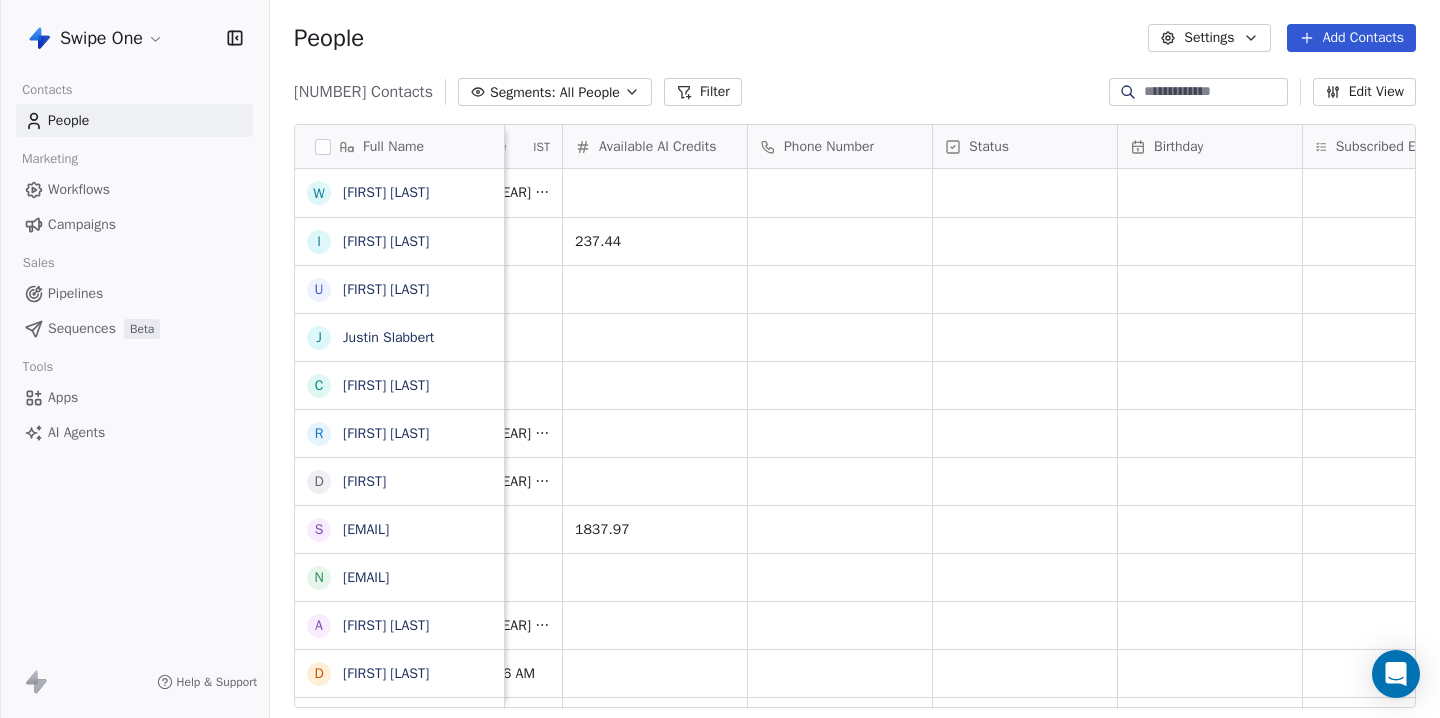 scroll, scrollTop: 0, scrollLeft: 2899, axis: horizontal 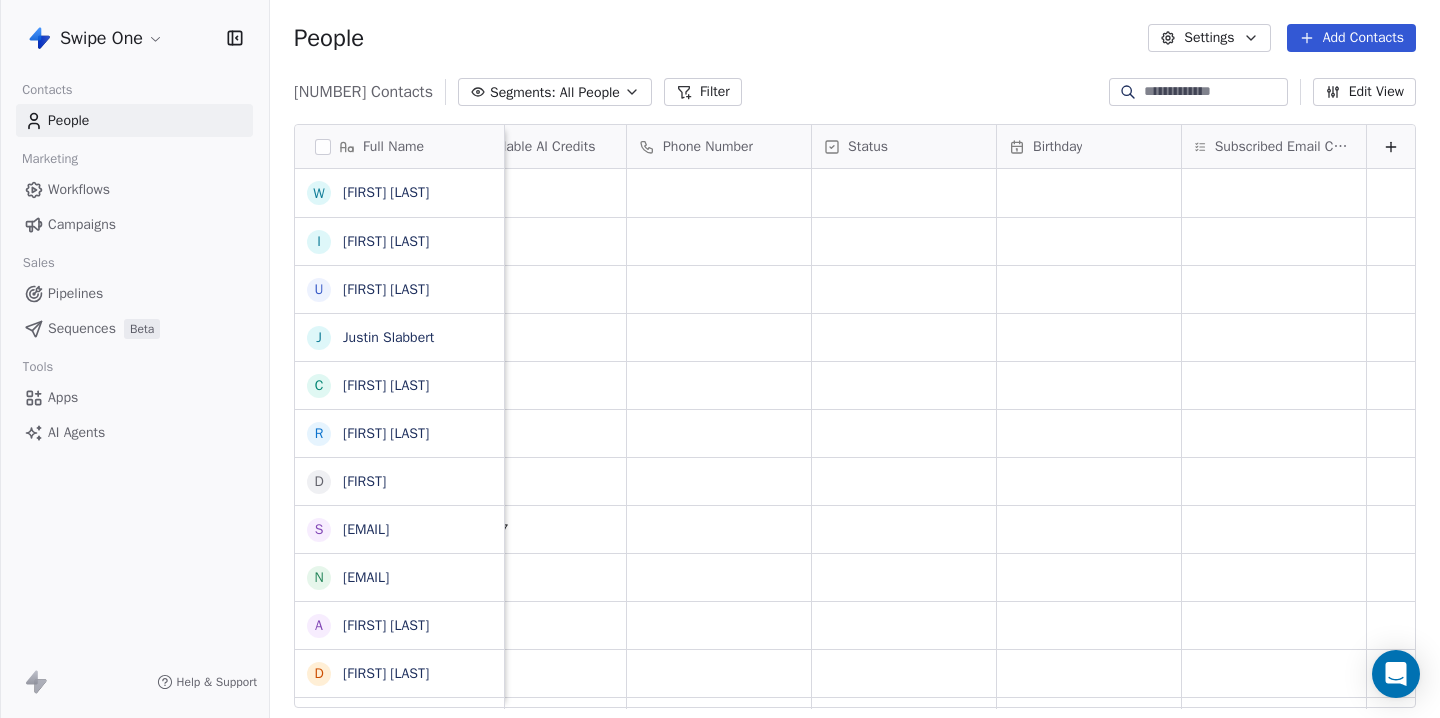 click on "Status" at bounding box center [902, 147] 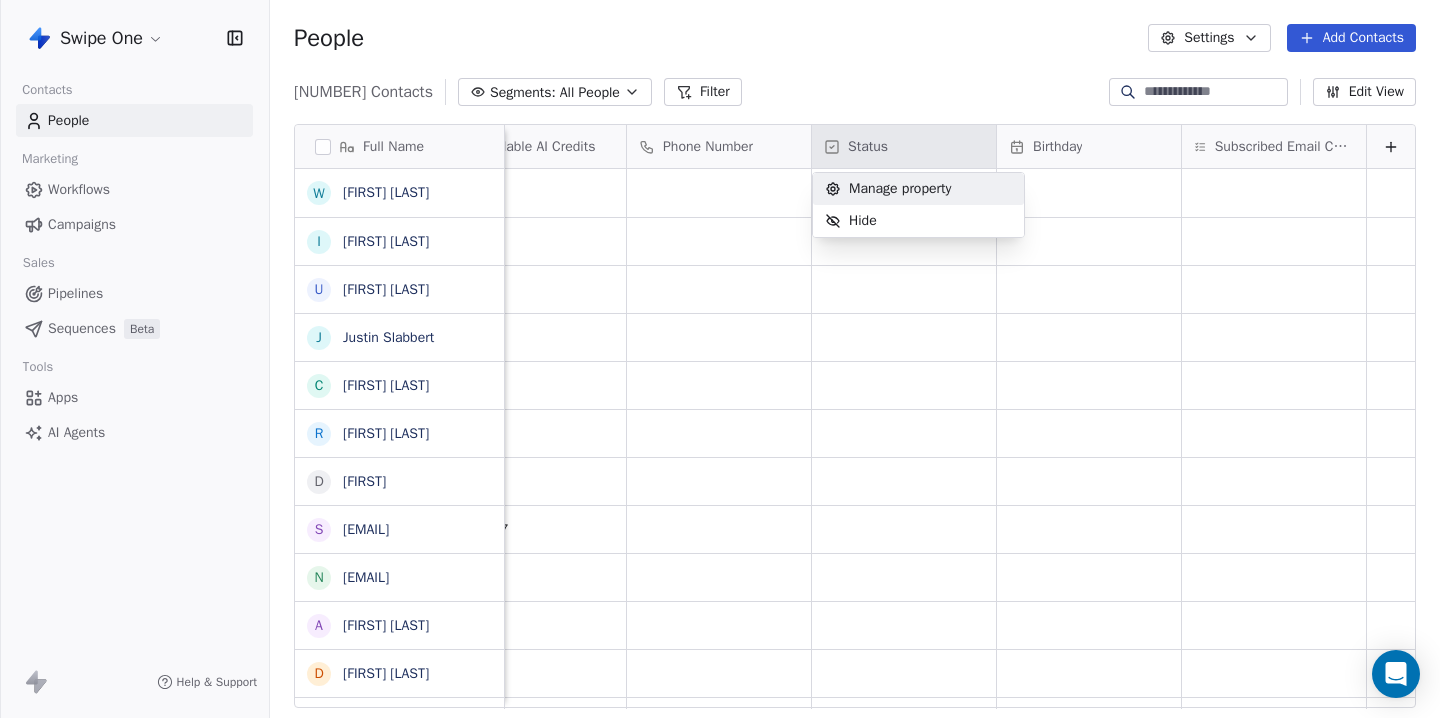 click on "Manage property" at bounding box center [900, 189] 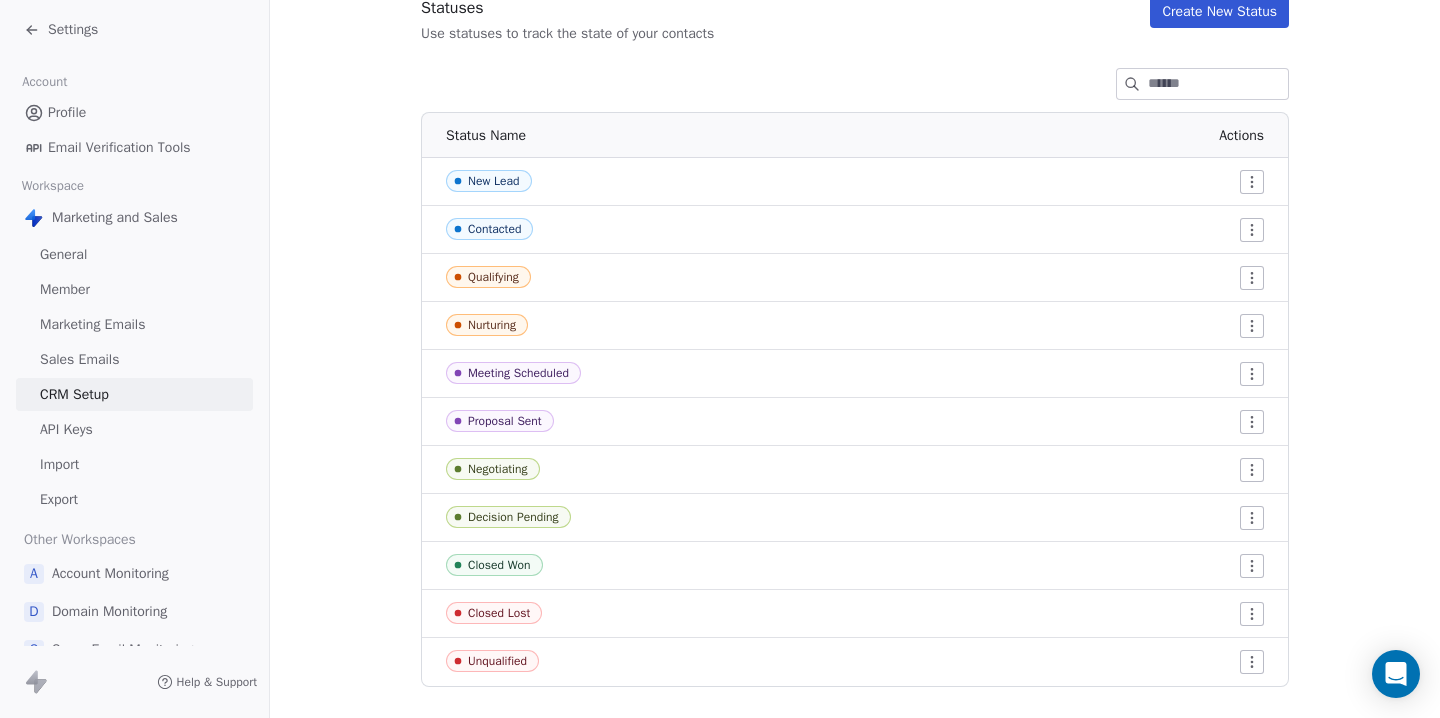 scroll, scrollTop: 261, scrollLeft: 0, axis: vertical 